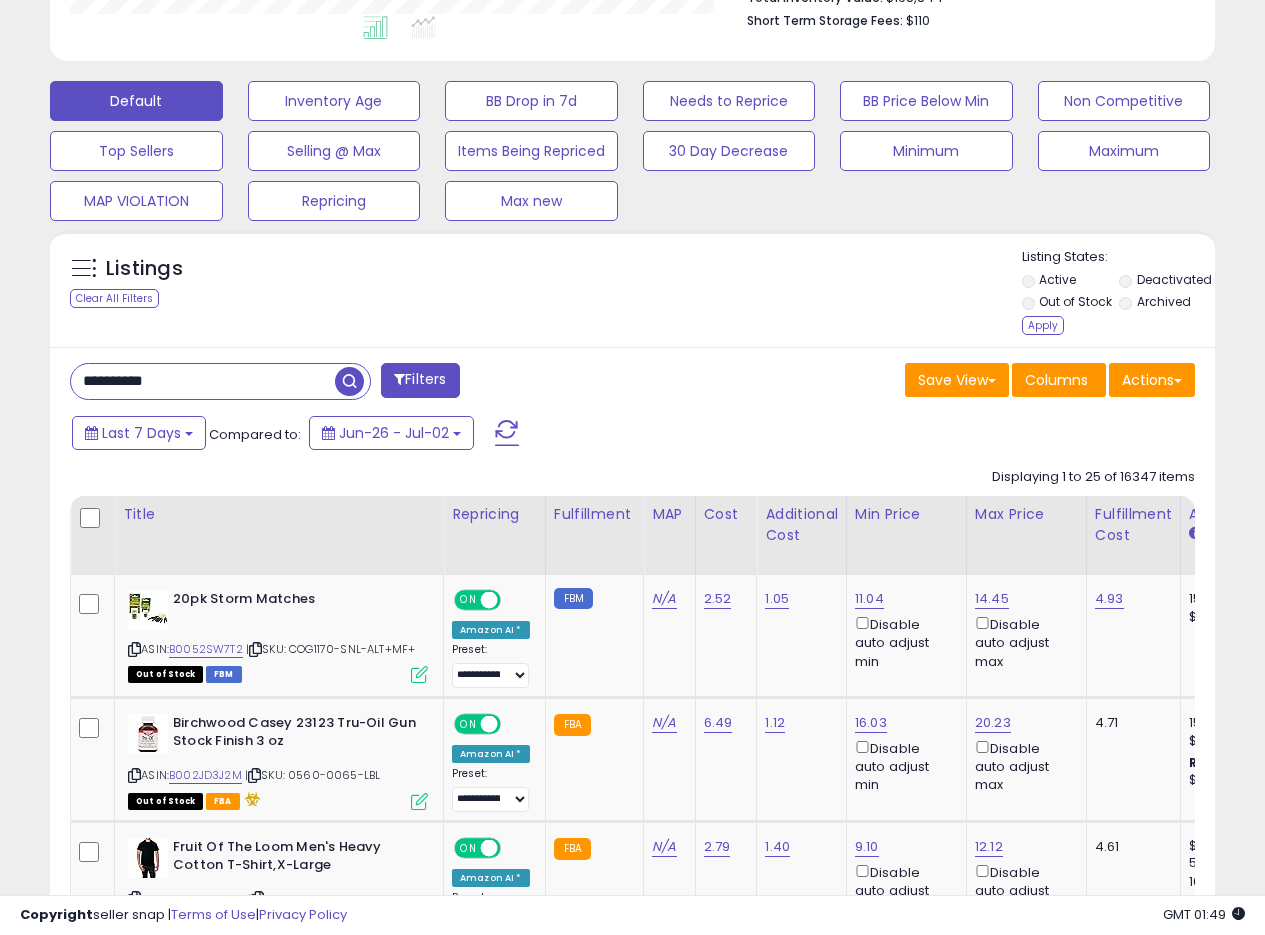 scroll, scrollTop: 549, scrollLeft: 0, axis: vertical 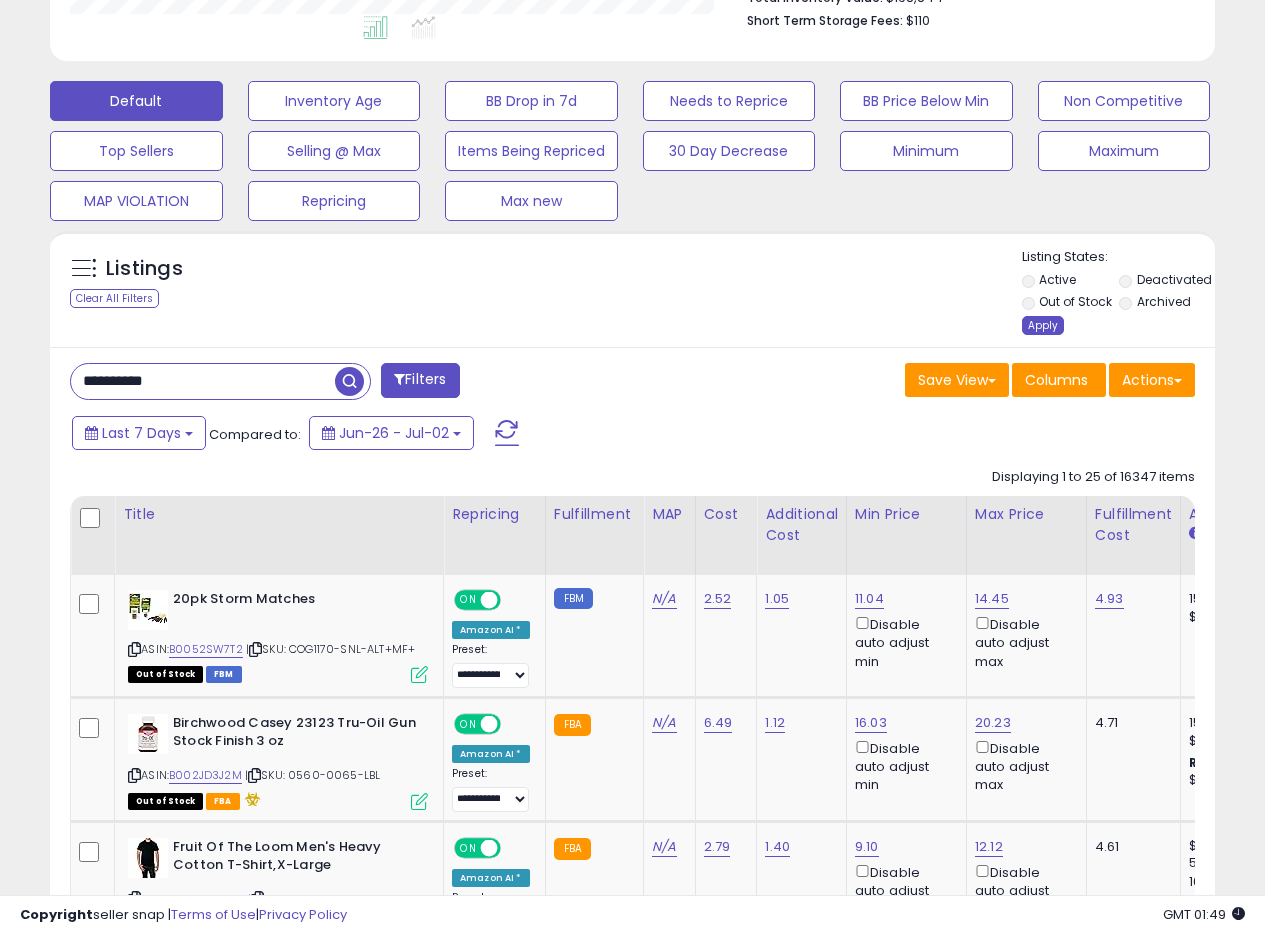 click on "Apply" at bounding box center (1043, 325) 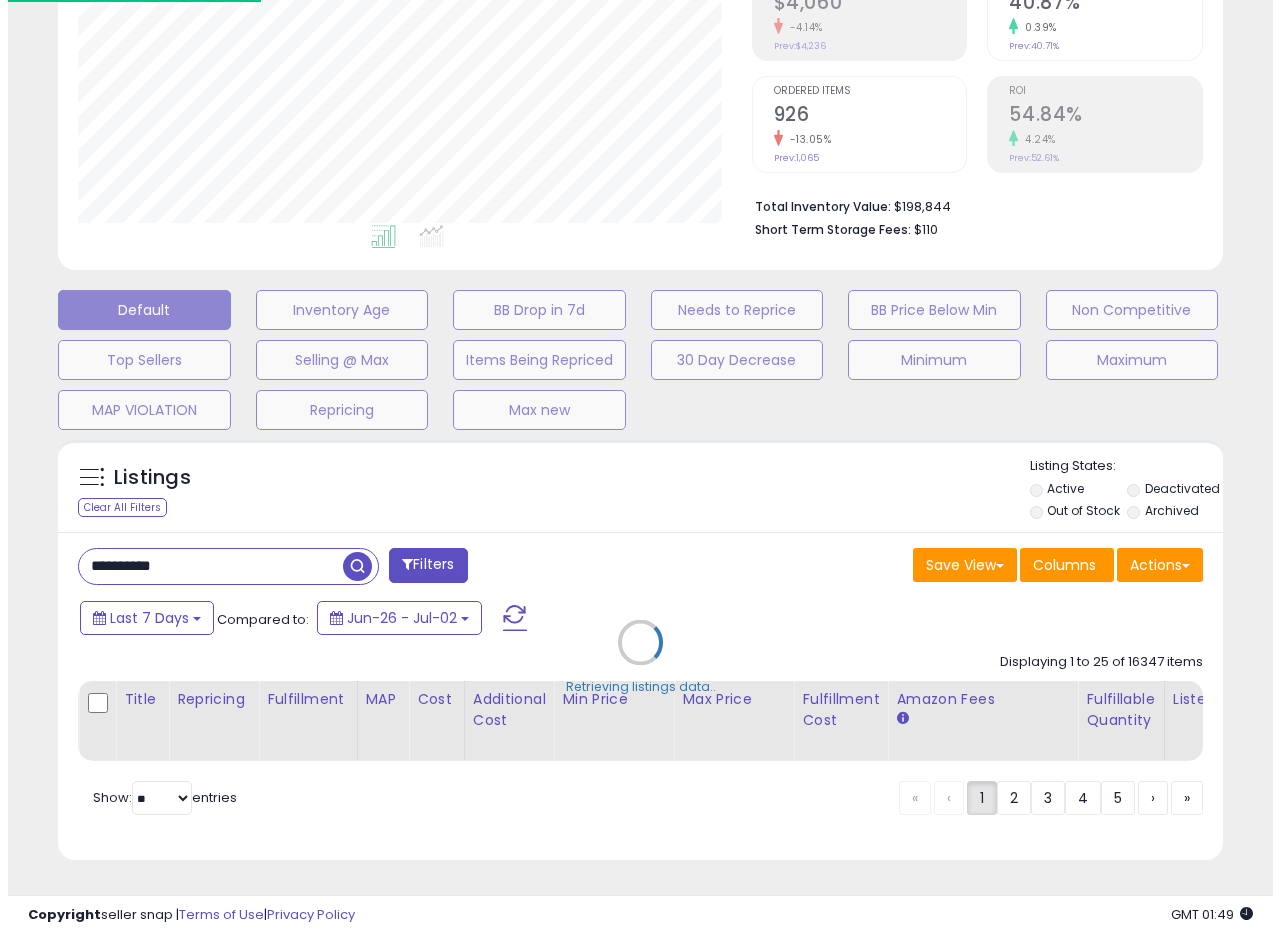 scroll, scrollTop: 355, scrollLeft: 0, axis: vertical 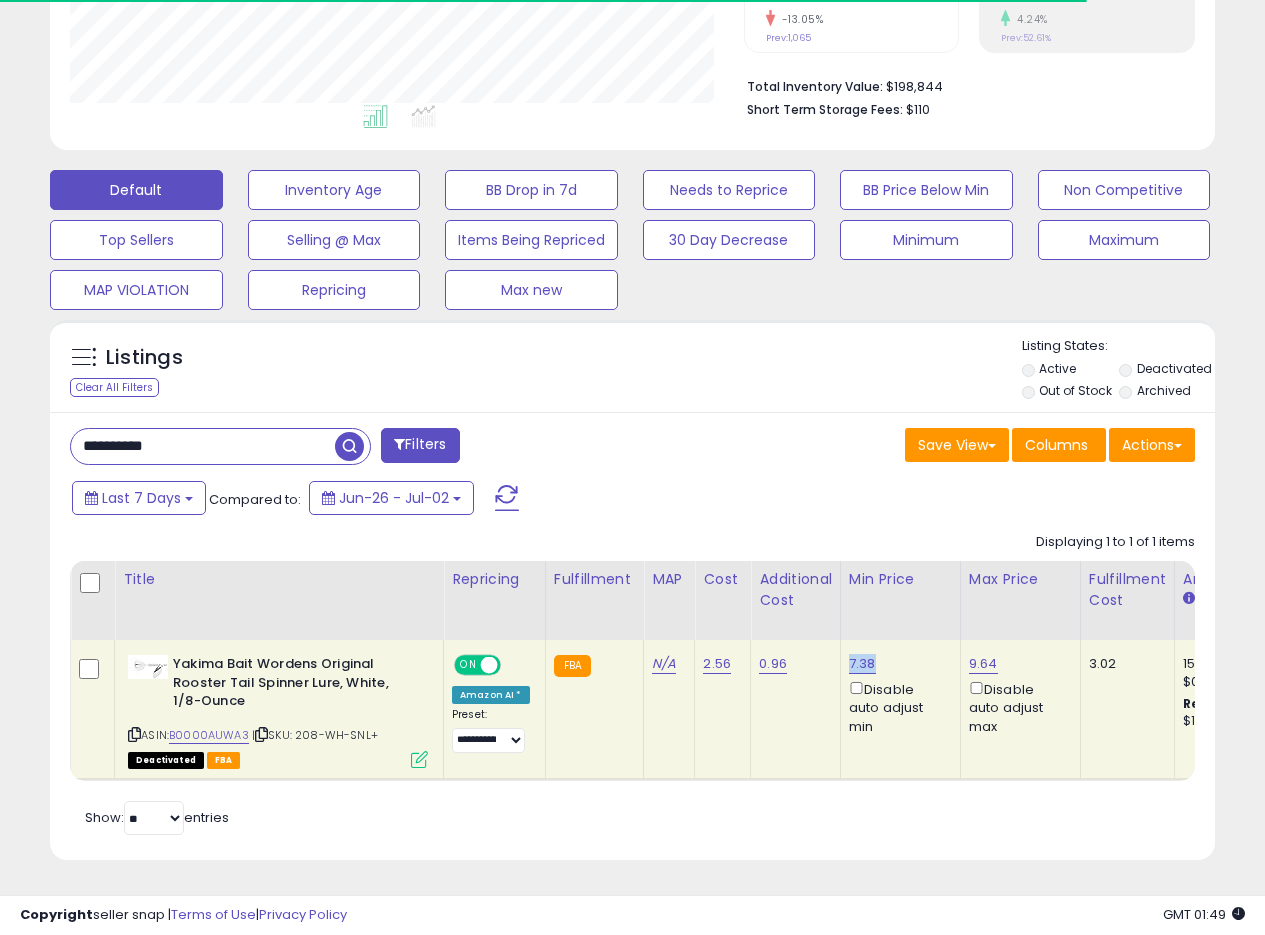 drag, startPoint x: 872, startPoint y: 637, endPoint x: 845, endPoint y: 648, distance: 29.15476 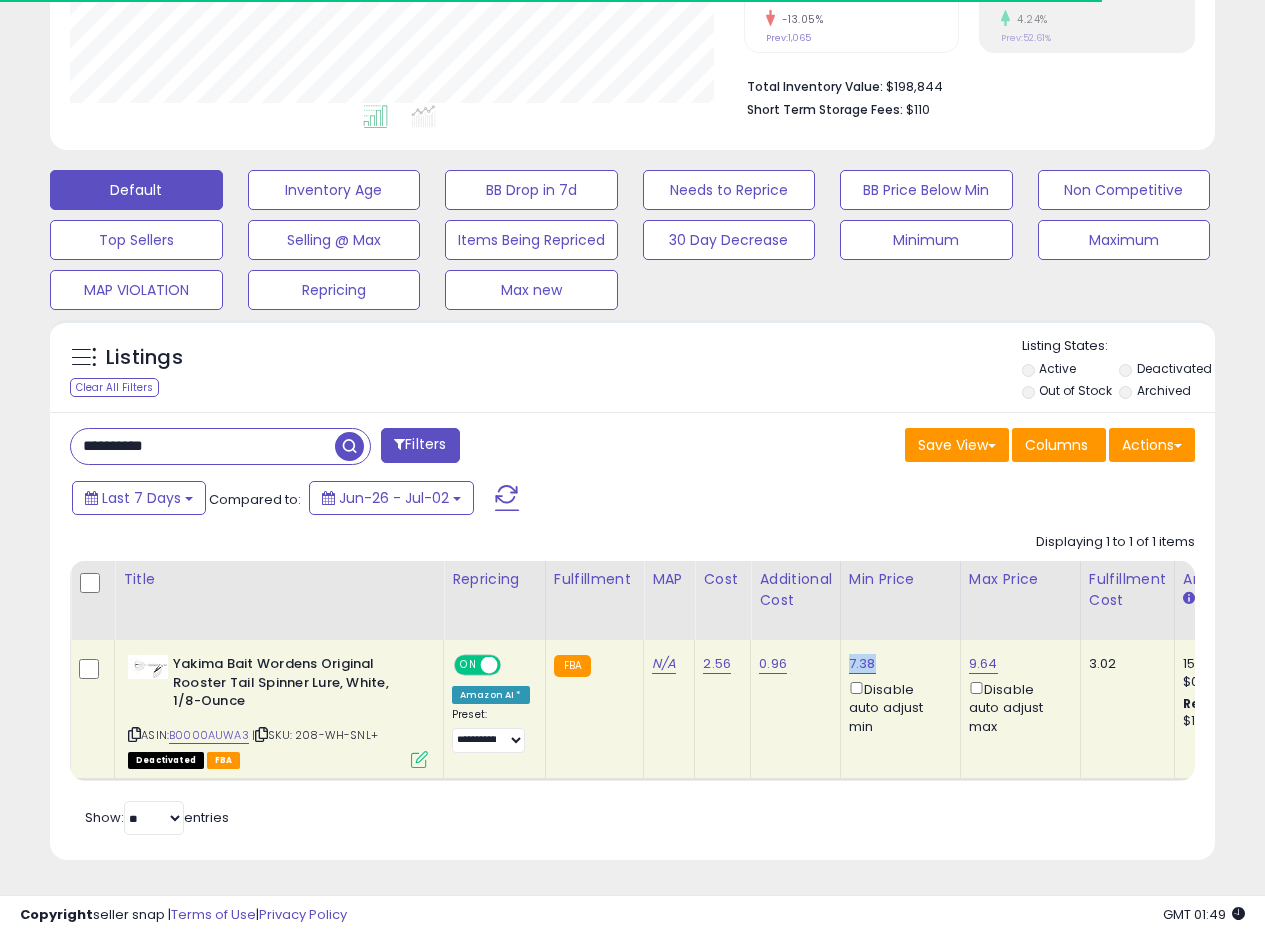 copy on "7.38" 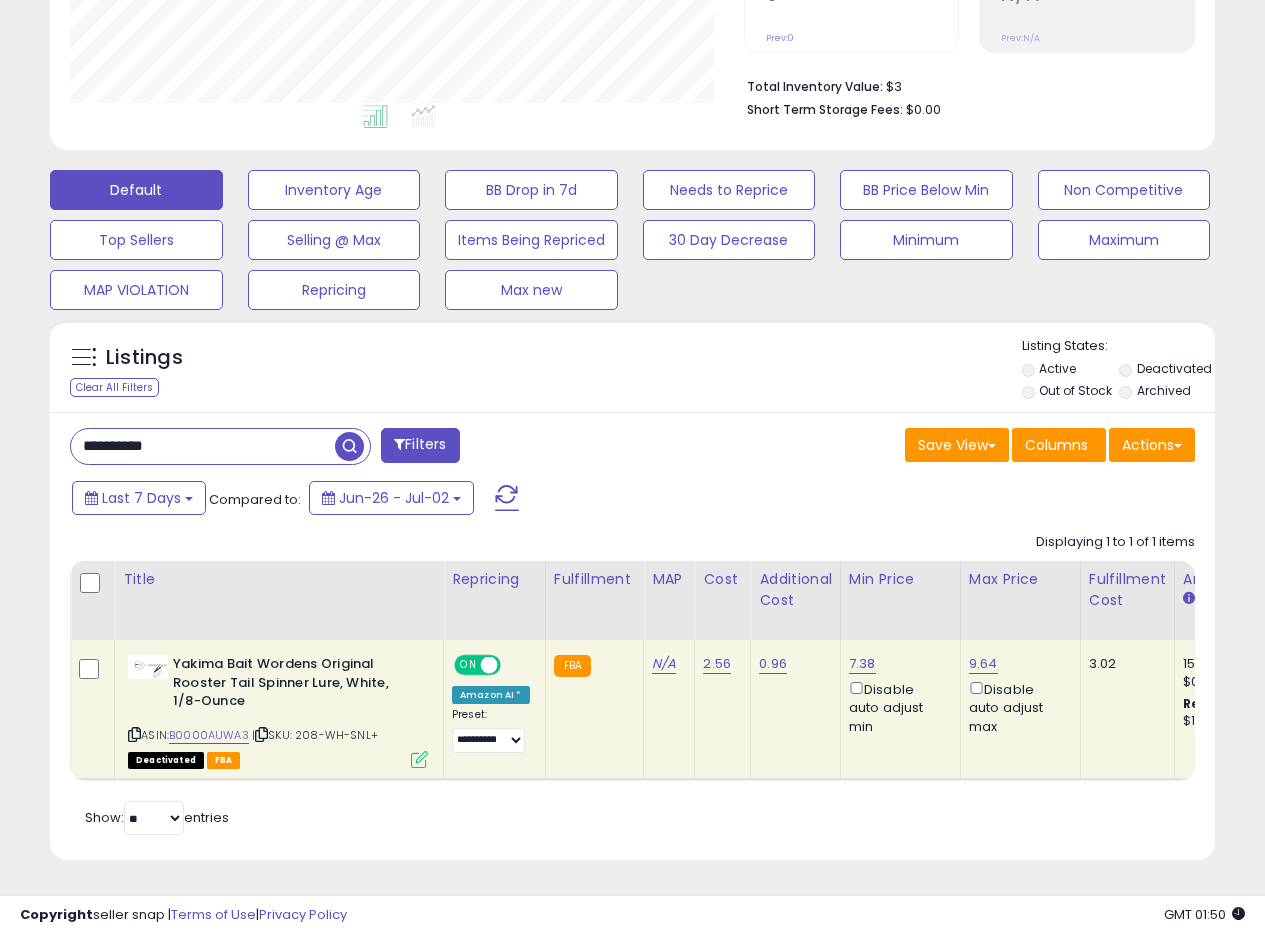 drag, startPoint x: 205, startPoint y: 433, endPoint x: 0, endPoint y: 405, distance: 206.90337 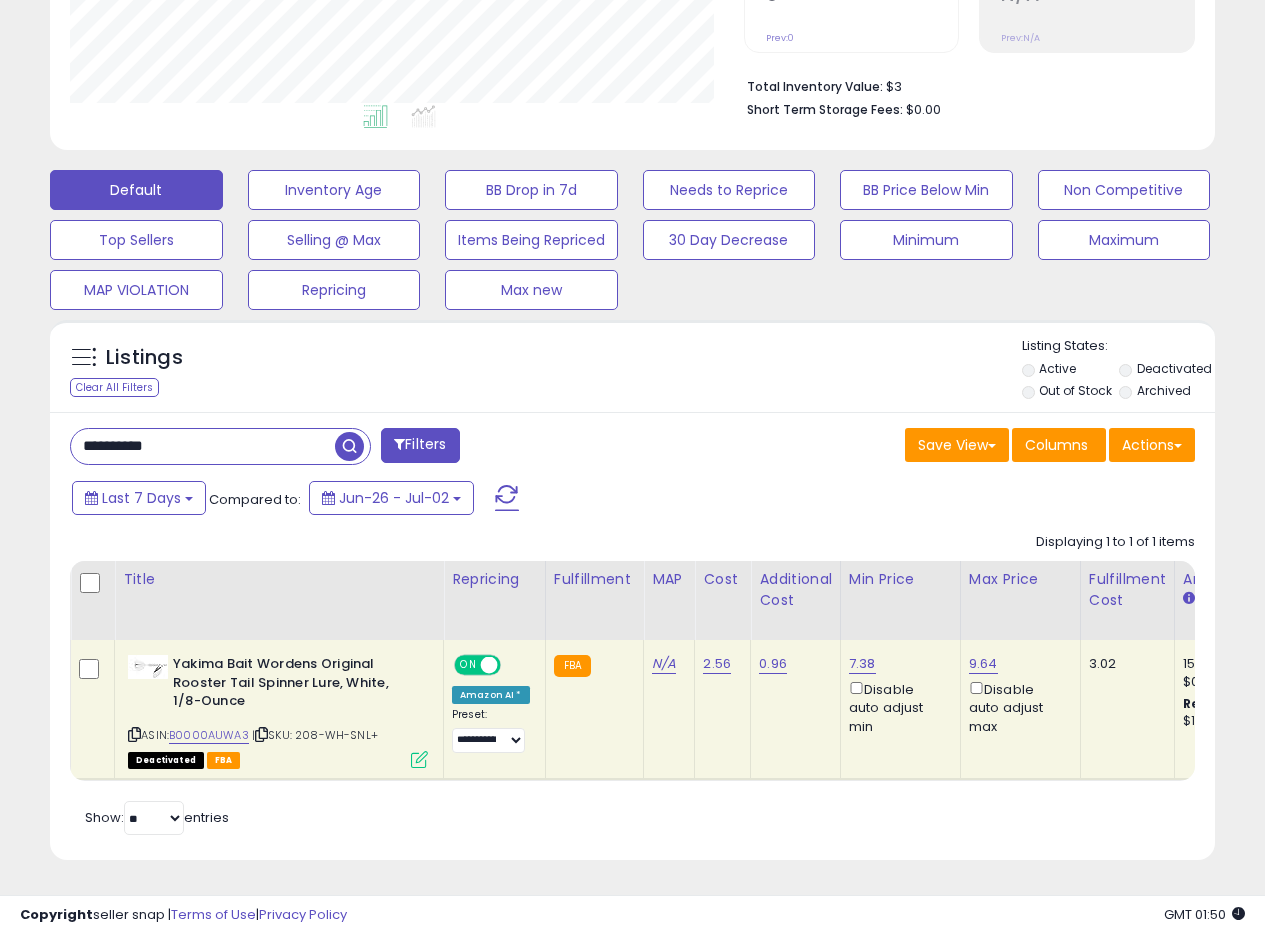 paste 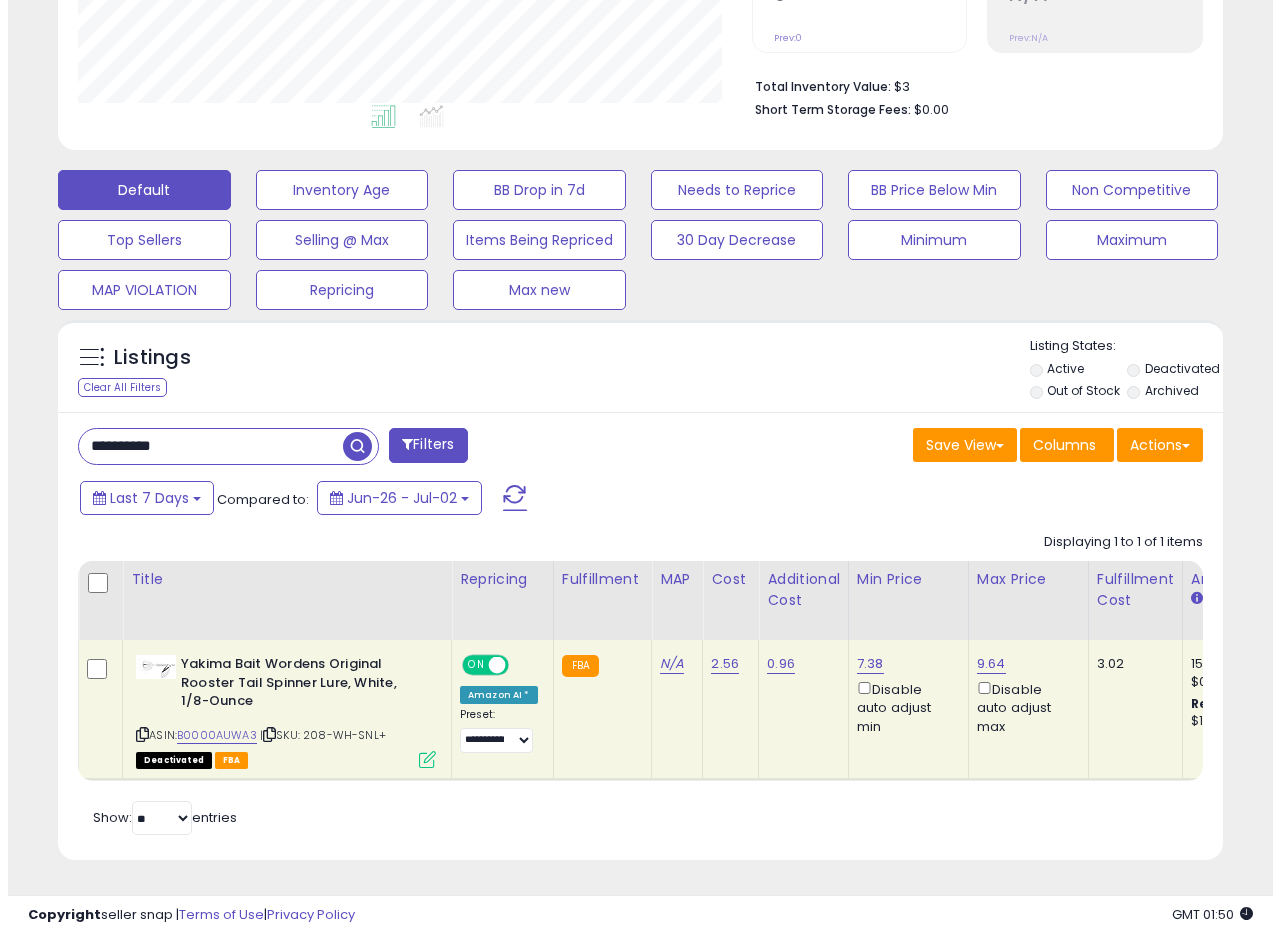 scroll, scrollTop: 335, scrollLeft: 0, axis: vertical 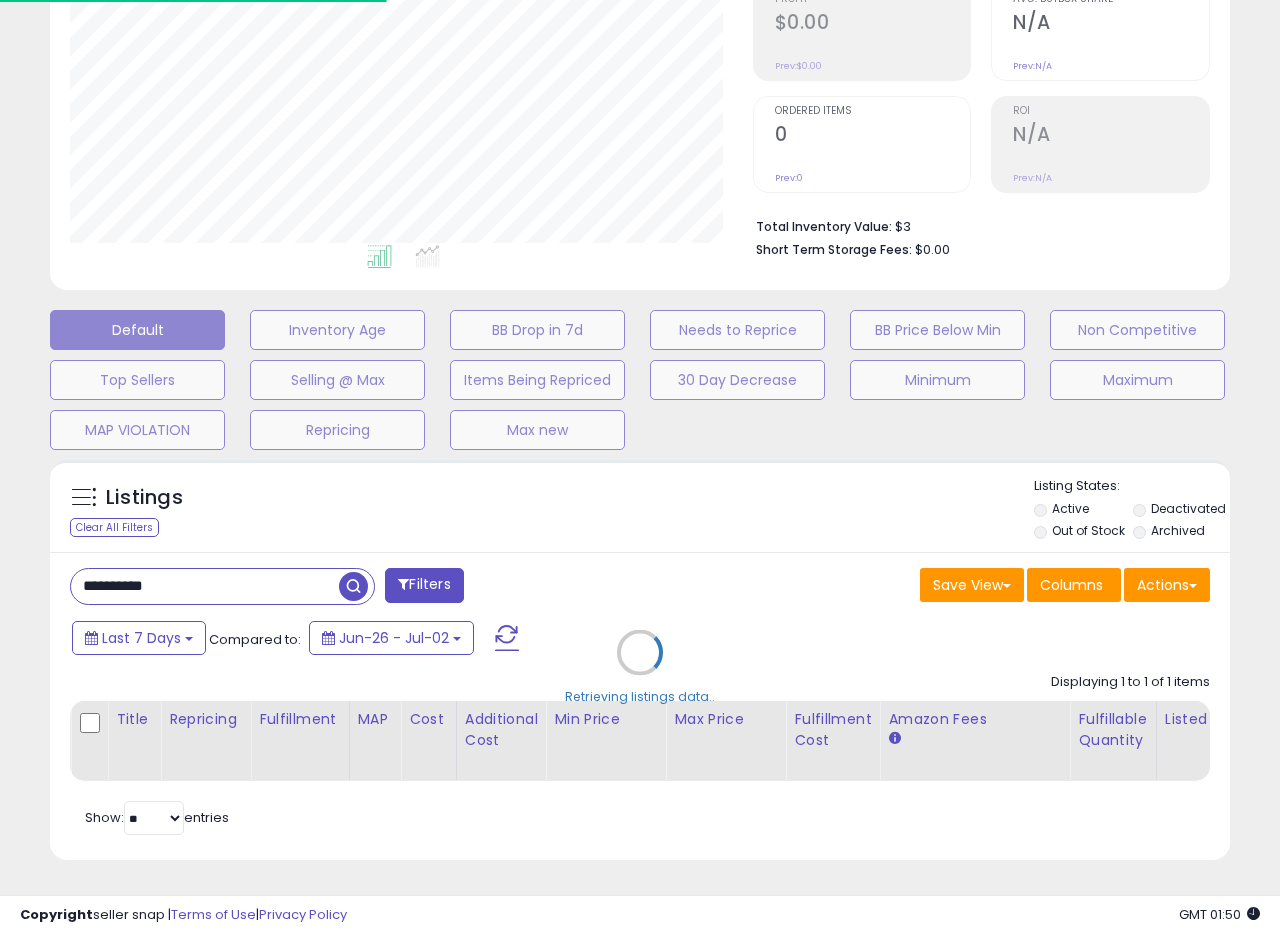 type 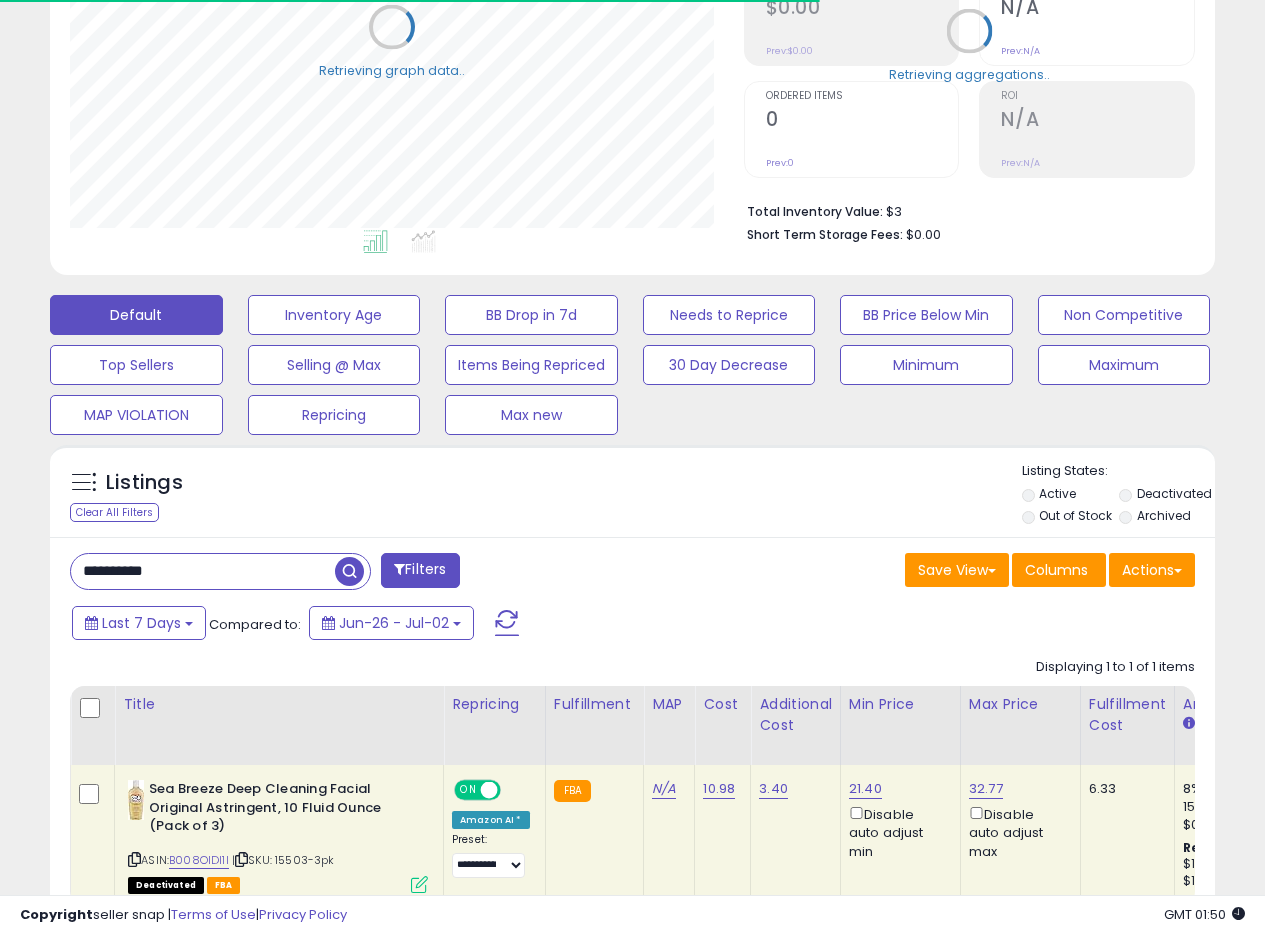 scroll, scrollTop: 410, scrollLeft: 674, axis: both 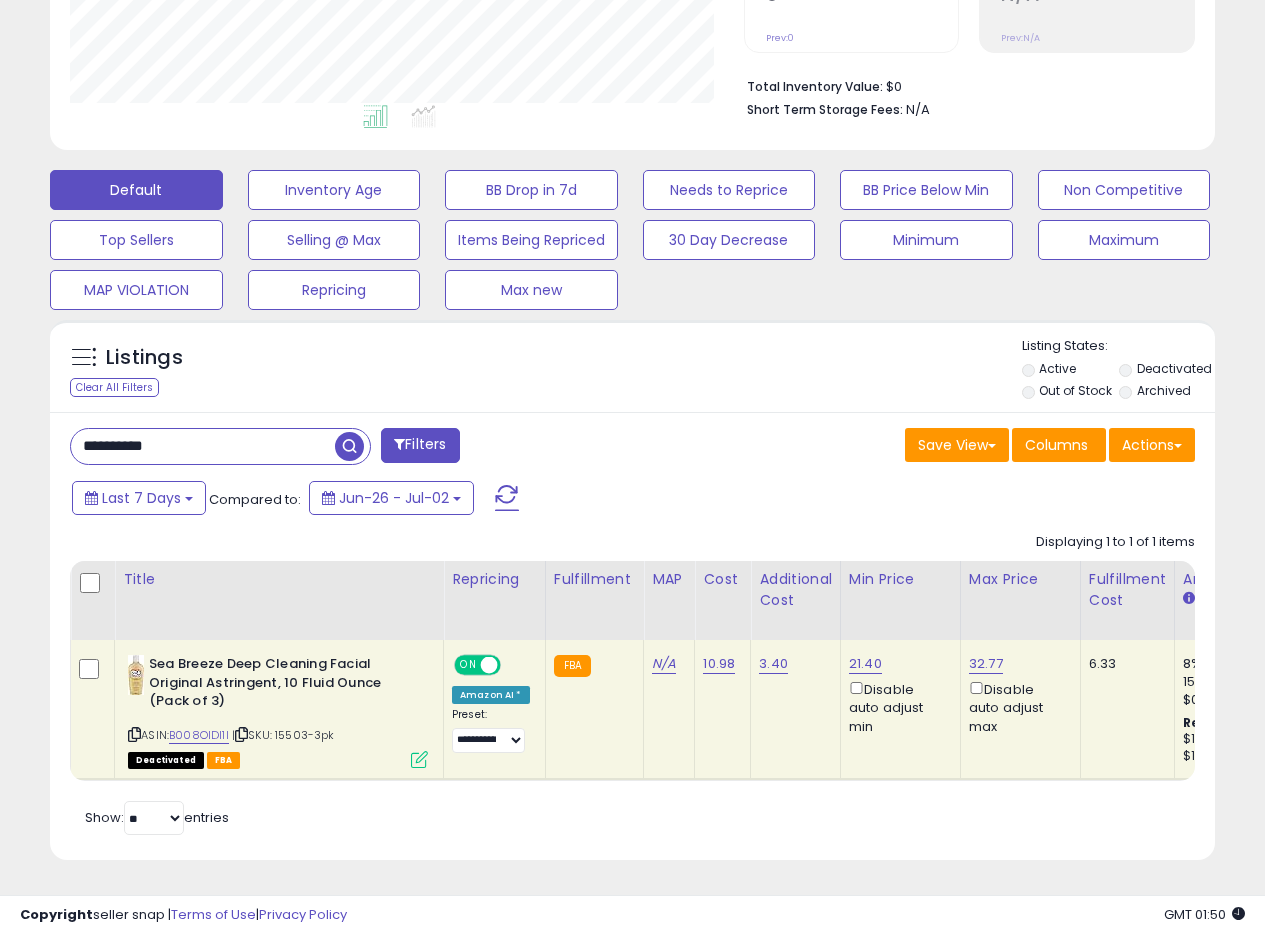 drag, startPoint x: 214, startPoint y: 422, endPoint x: 0, endPoint y: 405, distance: 214.67418 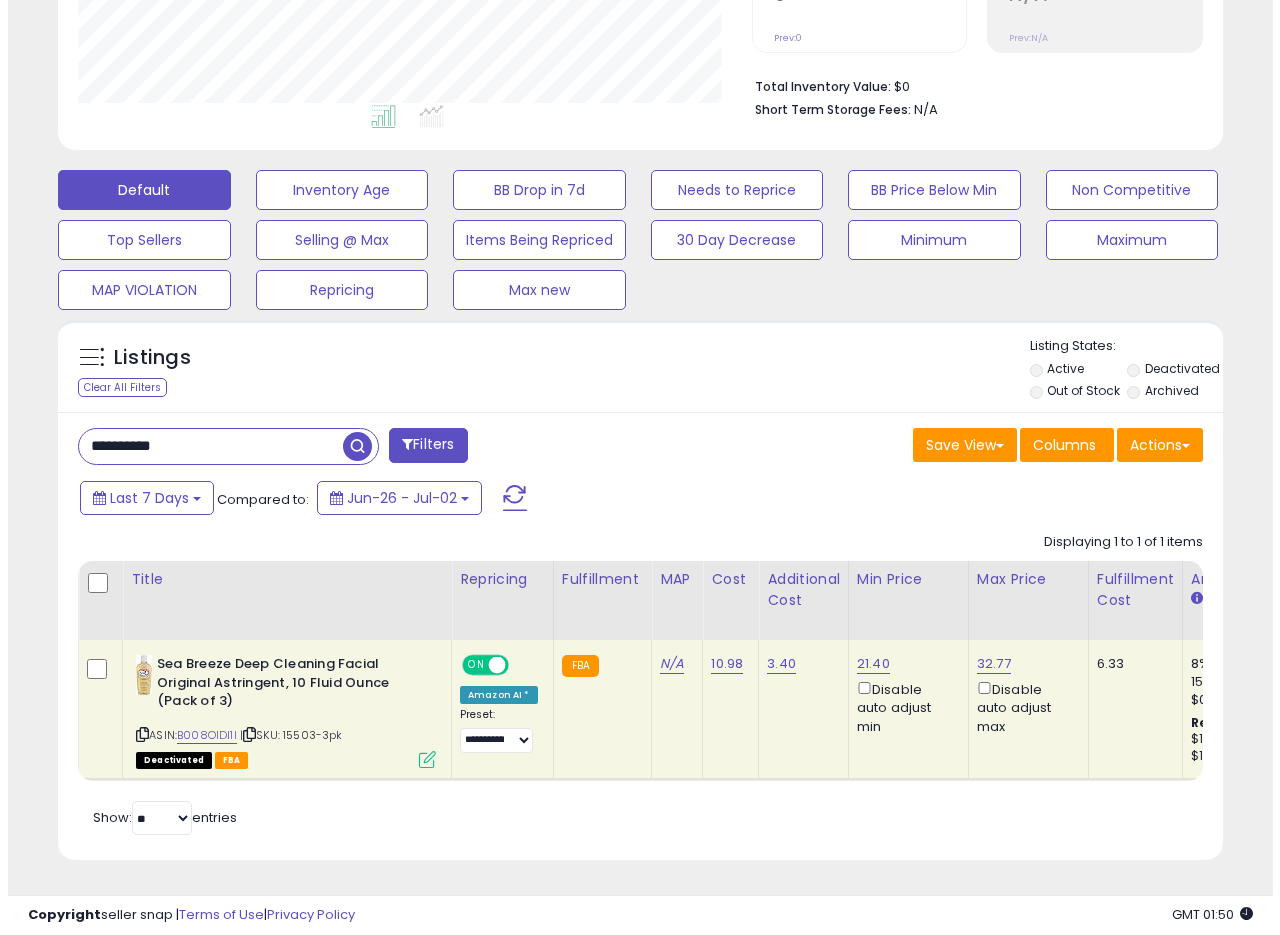 scroll, scrollTop: 335, scrollLeft: 0, axis: vertical 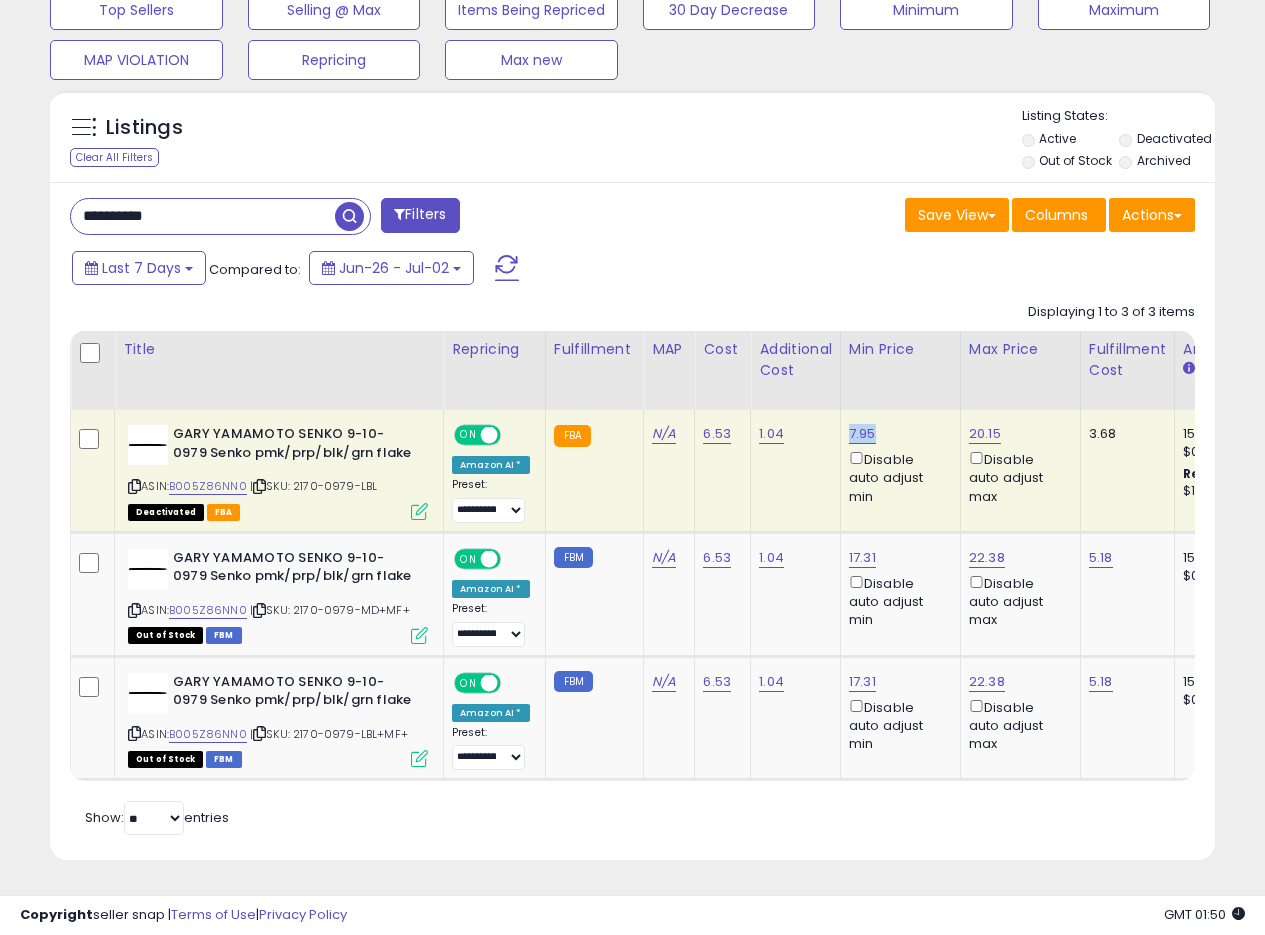 drag, startPoint x: 877, startPoint y: 418, endPoint x: 846, endPoint y: 422, distance: 31.257 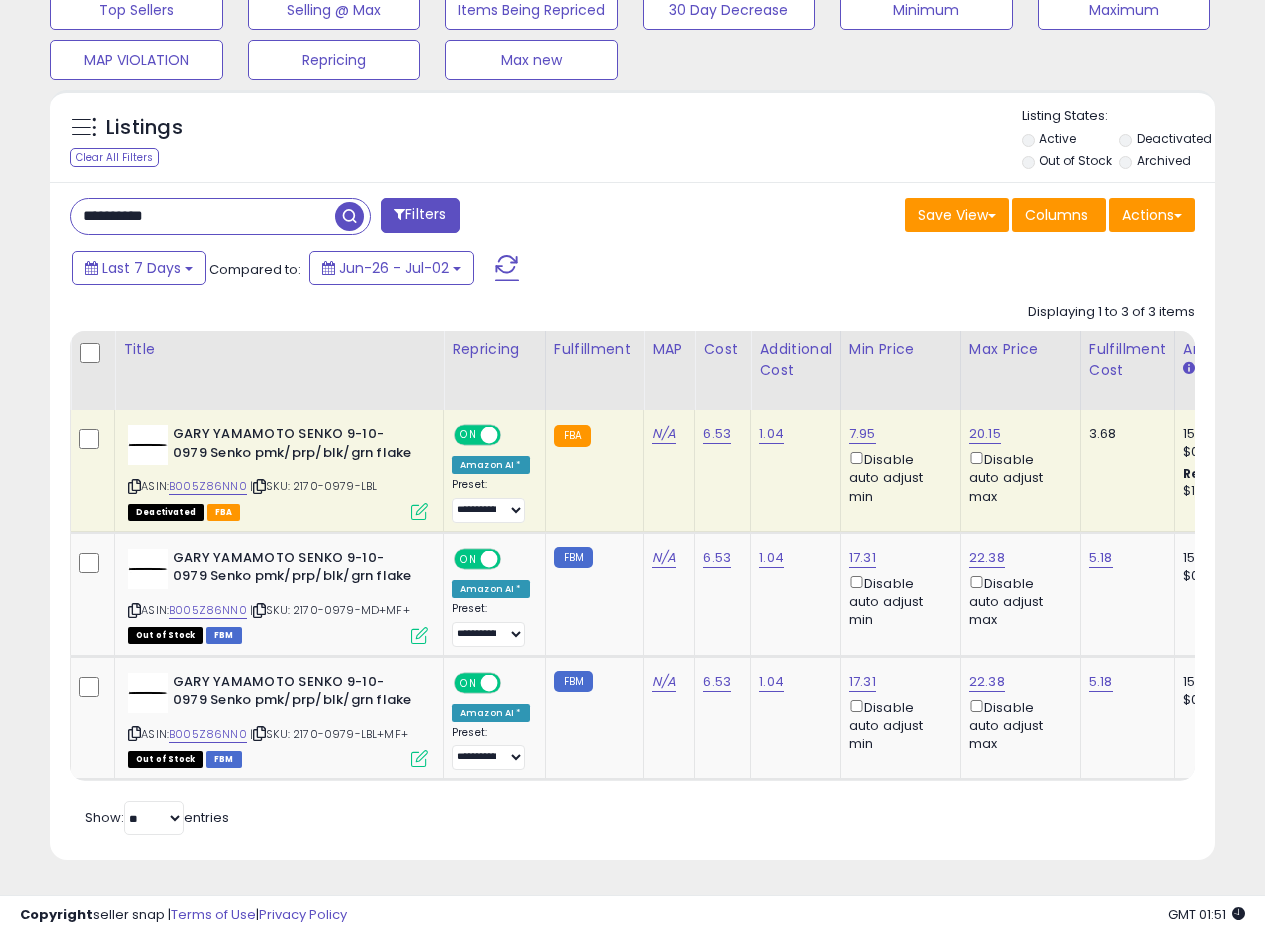 drag, startPoint x: 167, startPoint y: 212, endPoint x: 0, endPoint y: 213, distance: 167.00299 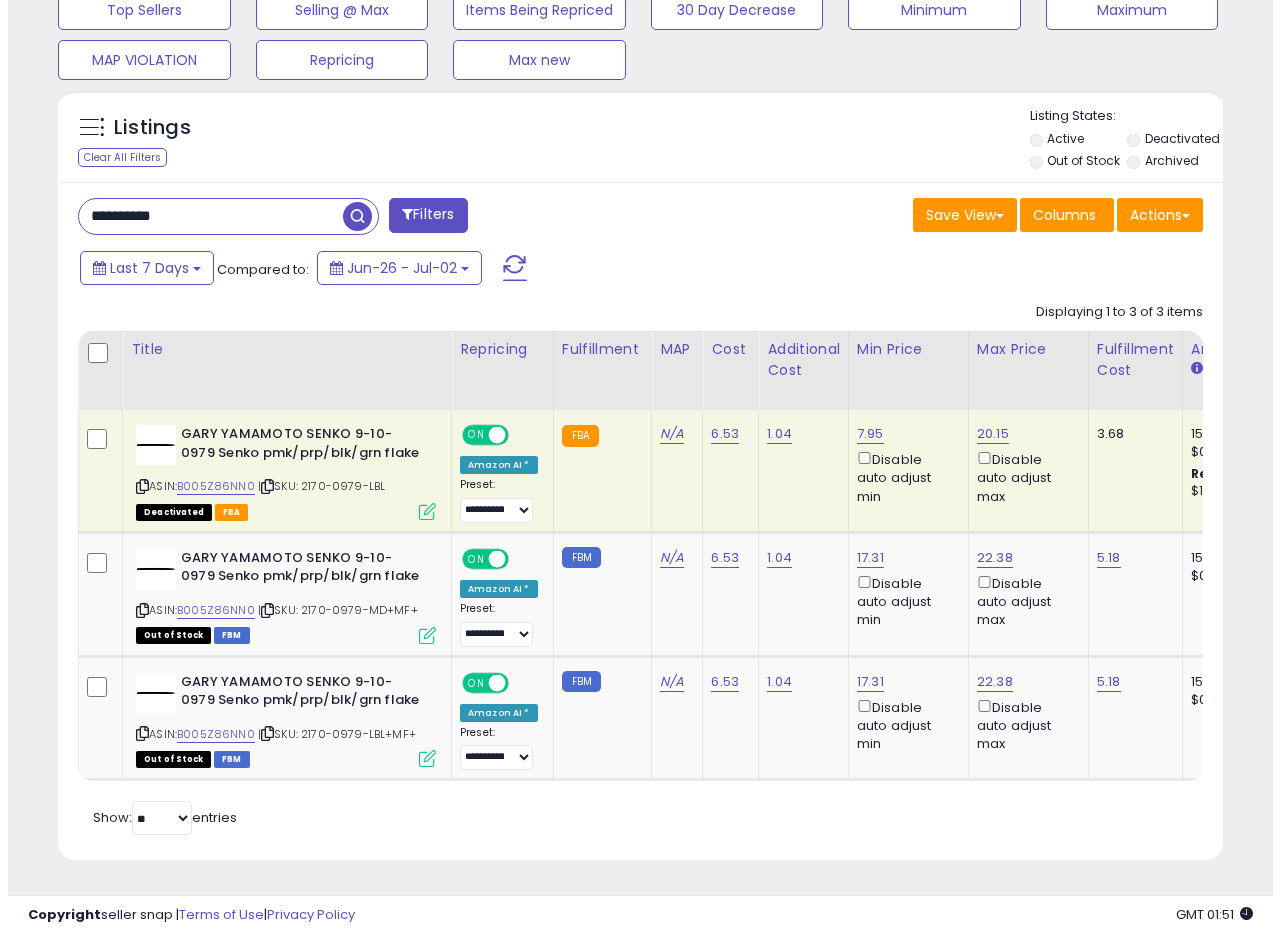 scroll, scrollTop: 335, scrollLeft: 0, axis: vertical 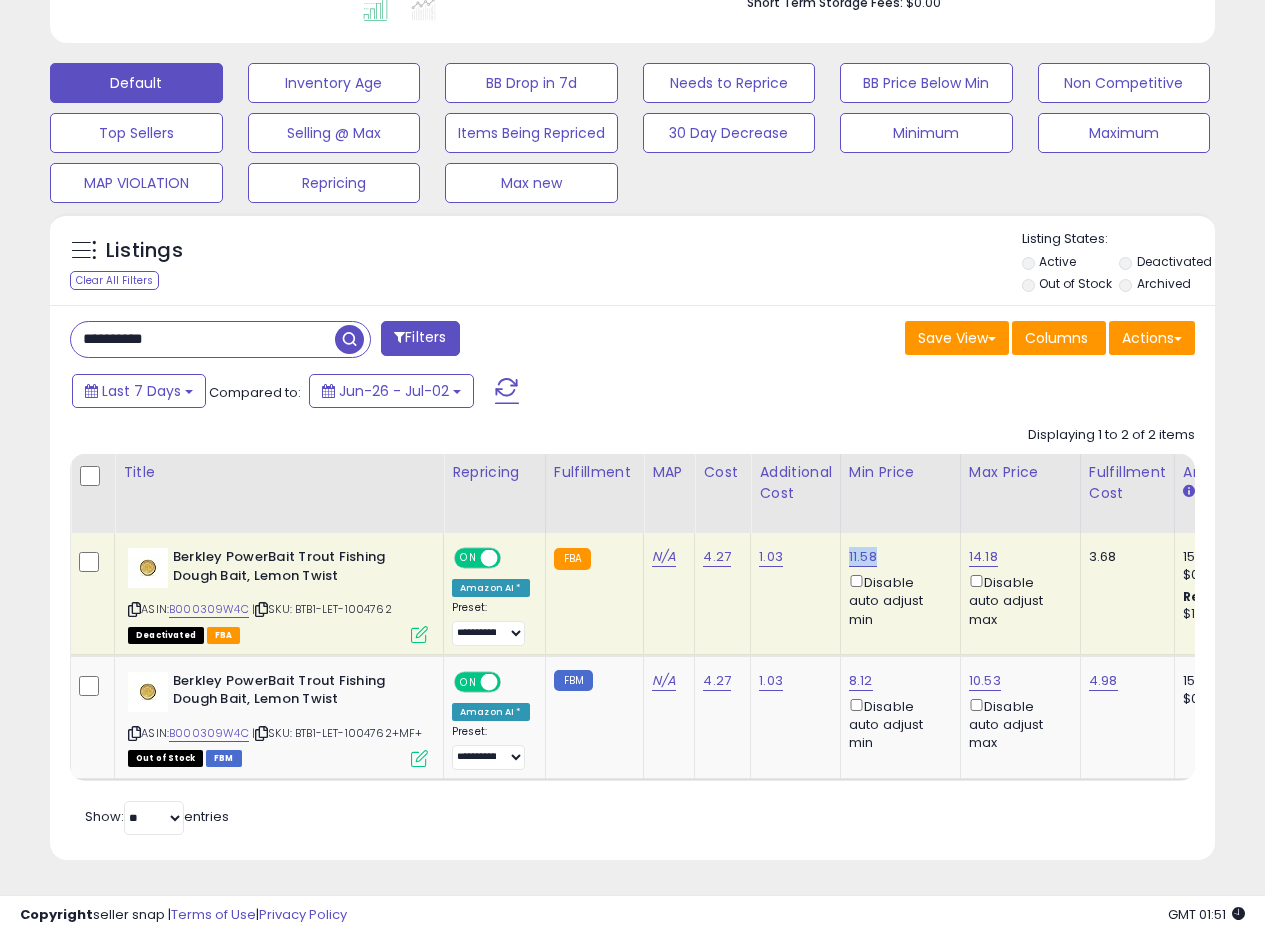 drag, startPoint x: 880, startPoint y: 529, endPoint x: 846, endPoint y: 541, distance: 36.05551 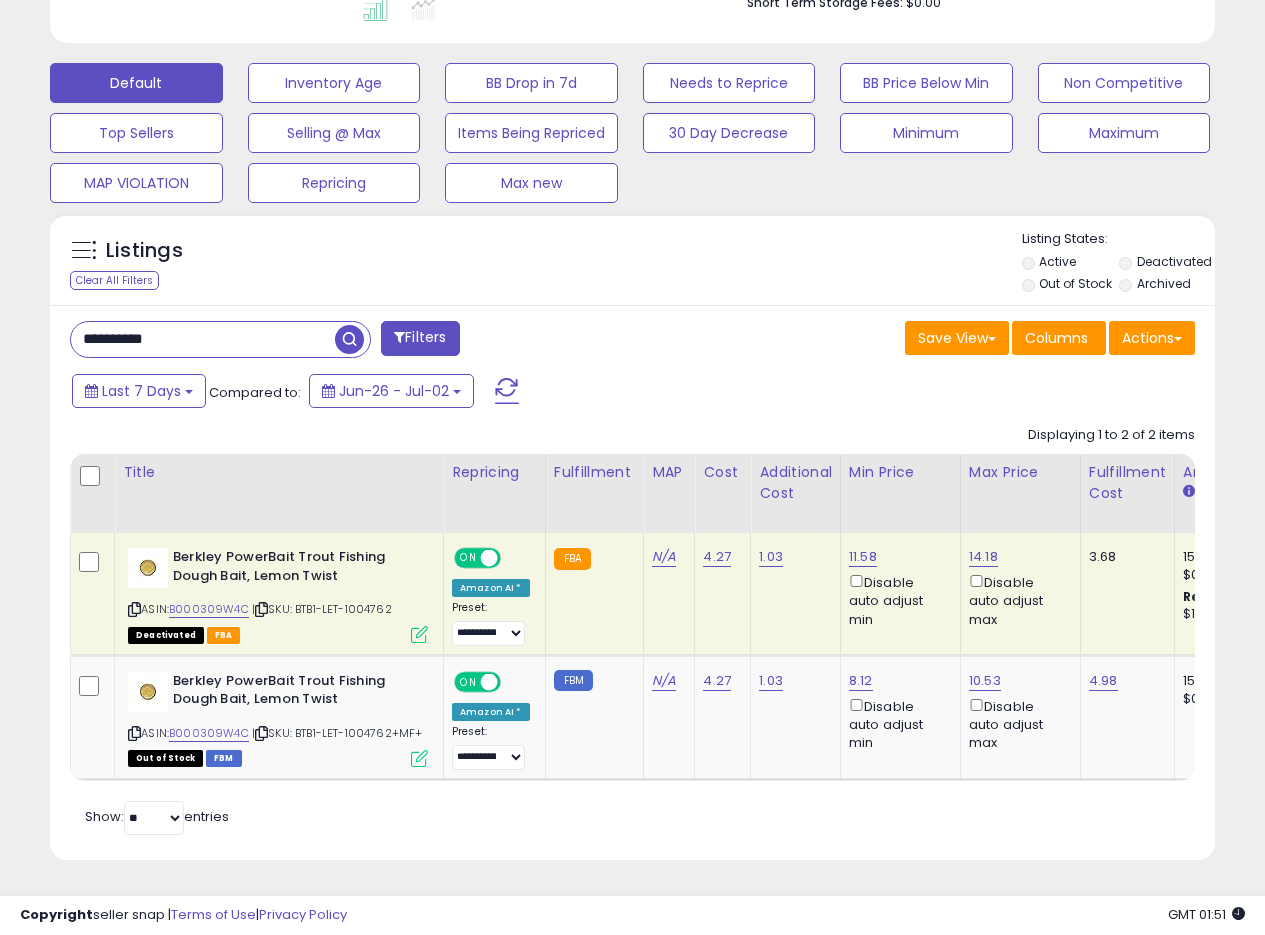 drag, startPoint x: 206, startPoint y: 337, endPoint x: 0, endPoint y: 310, distance: 207.76189 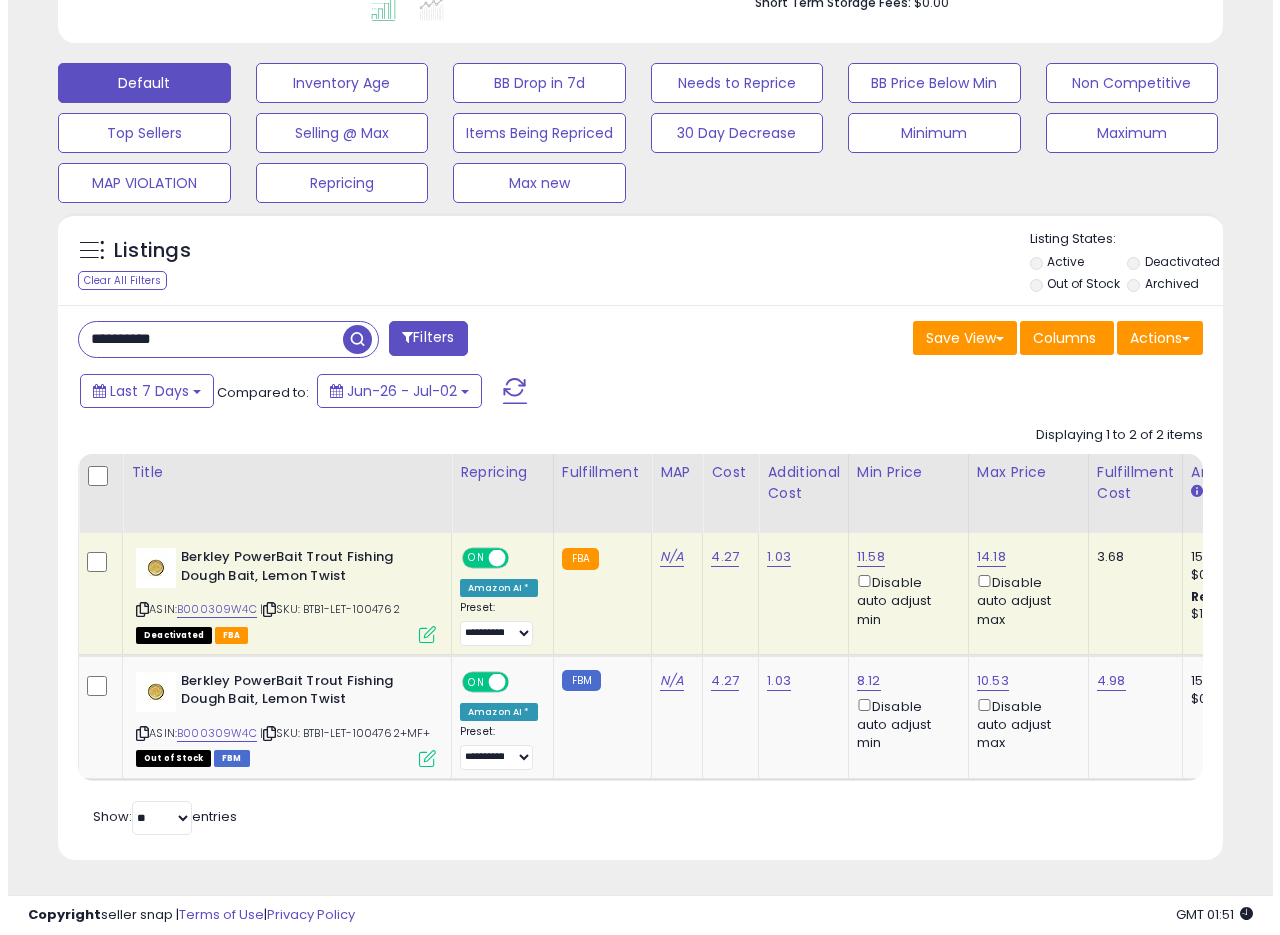 scroll, scrollTop: 335, scrollLeft: 0, axis: vertical 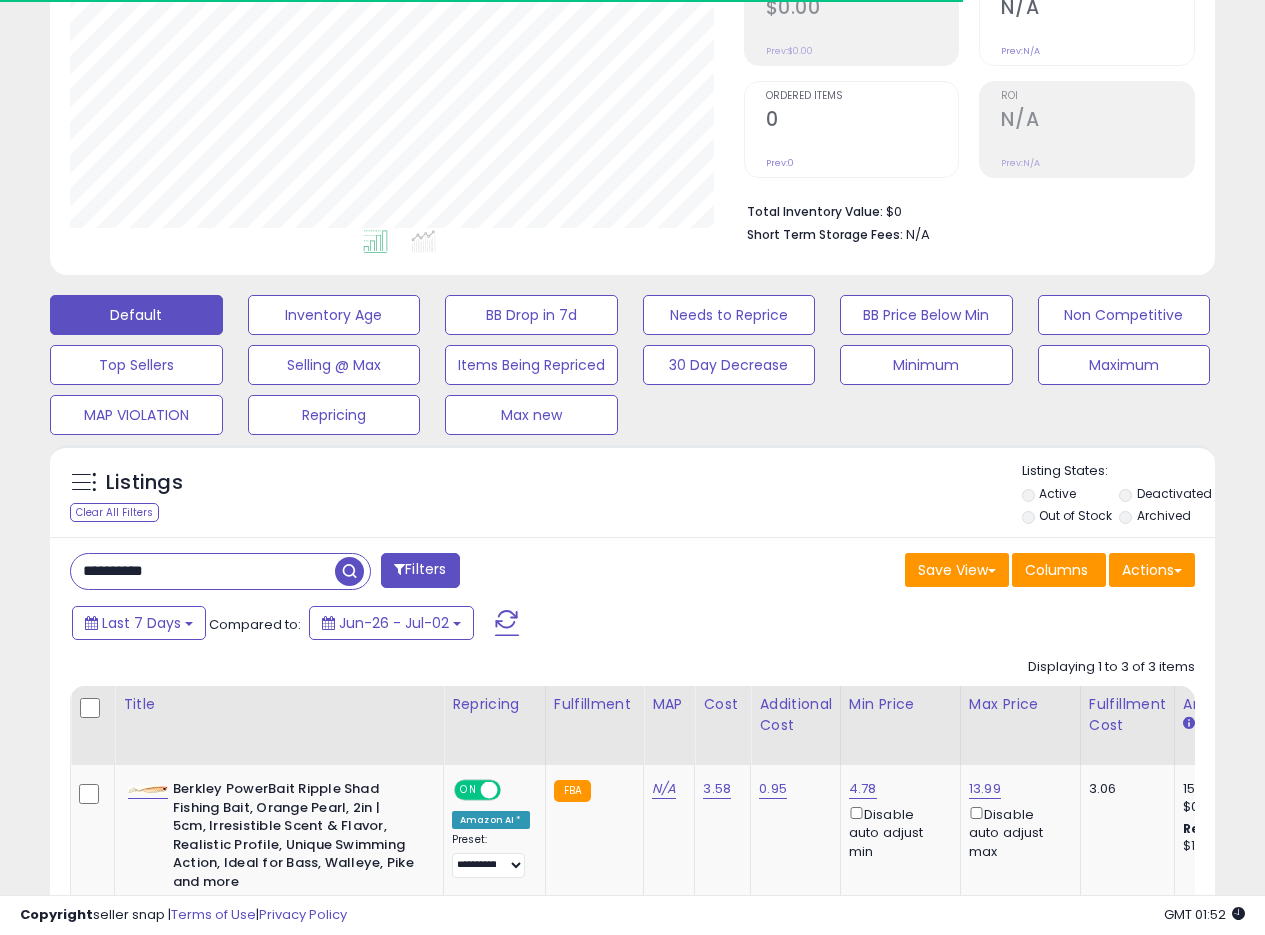 click on "**********" at bounding box center (632, 993) 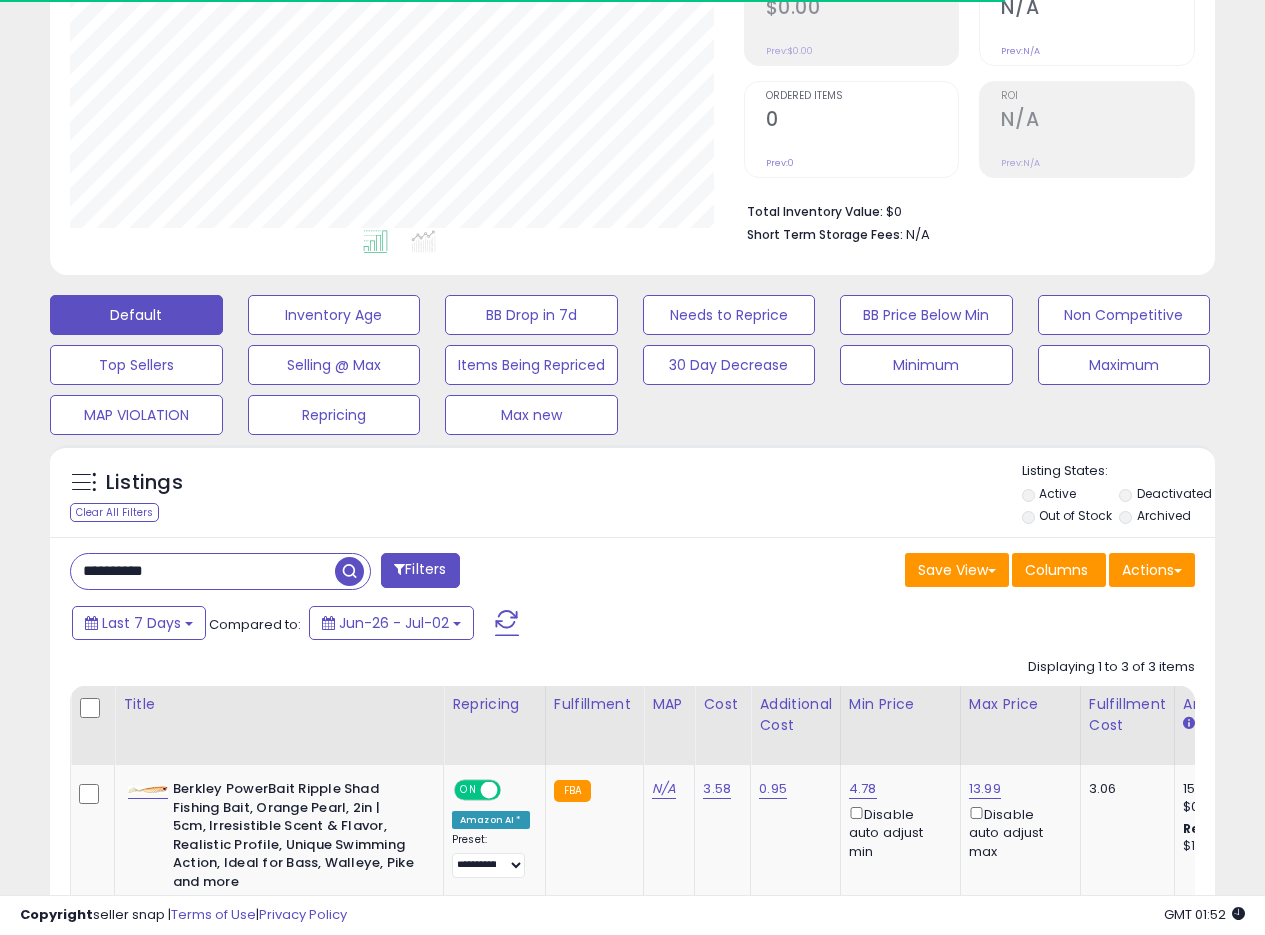 paste 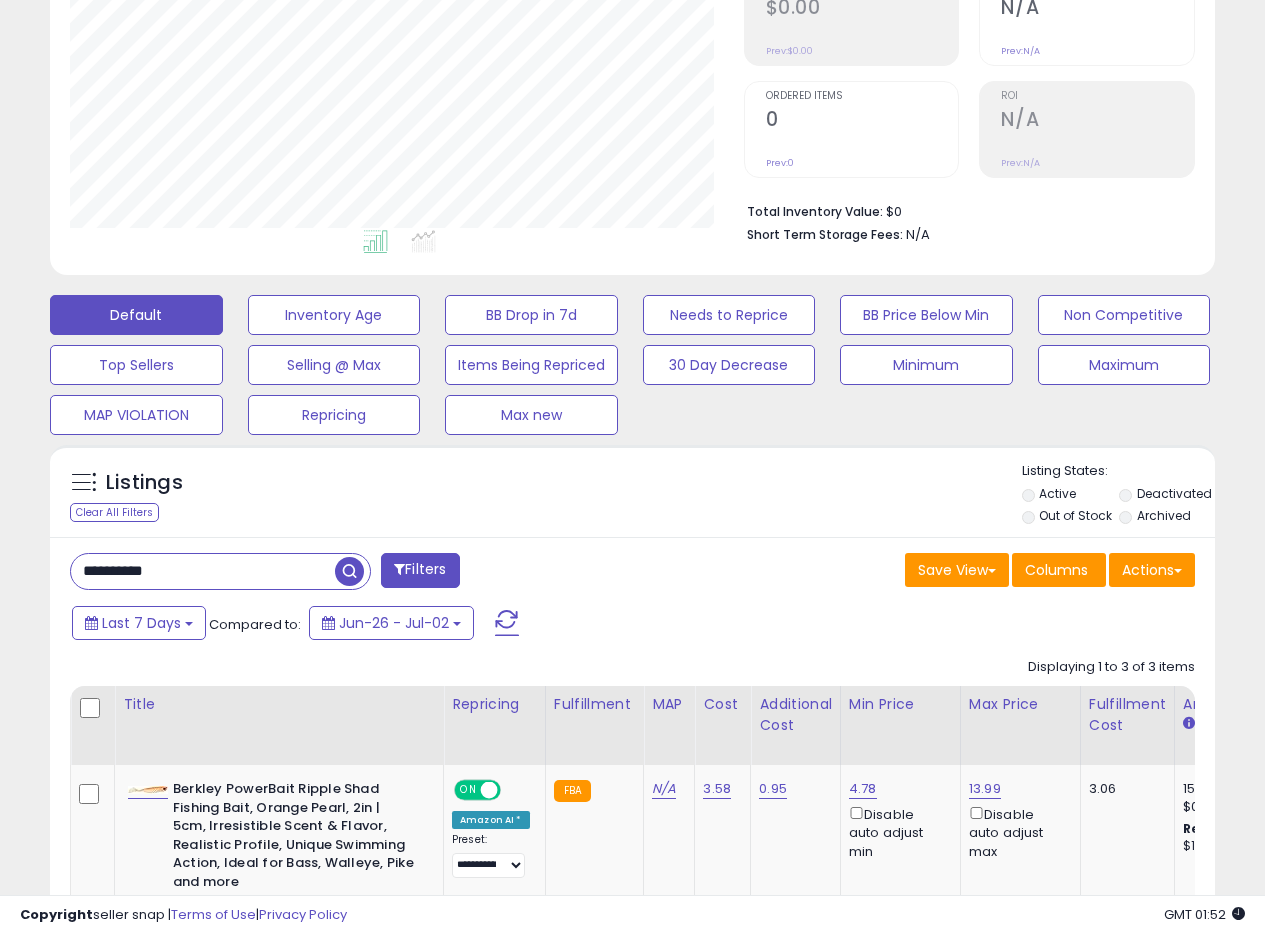click at bounding box center (349, 571) 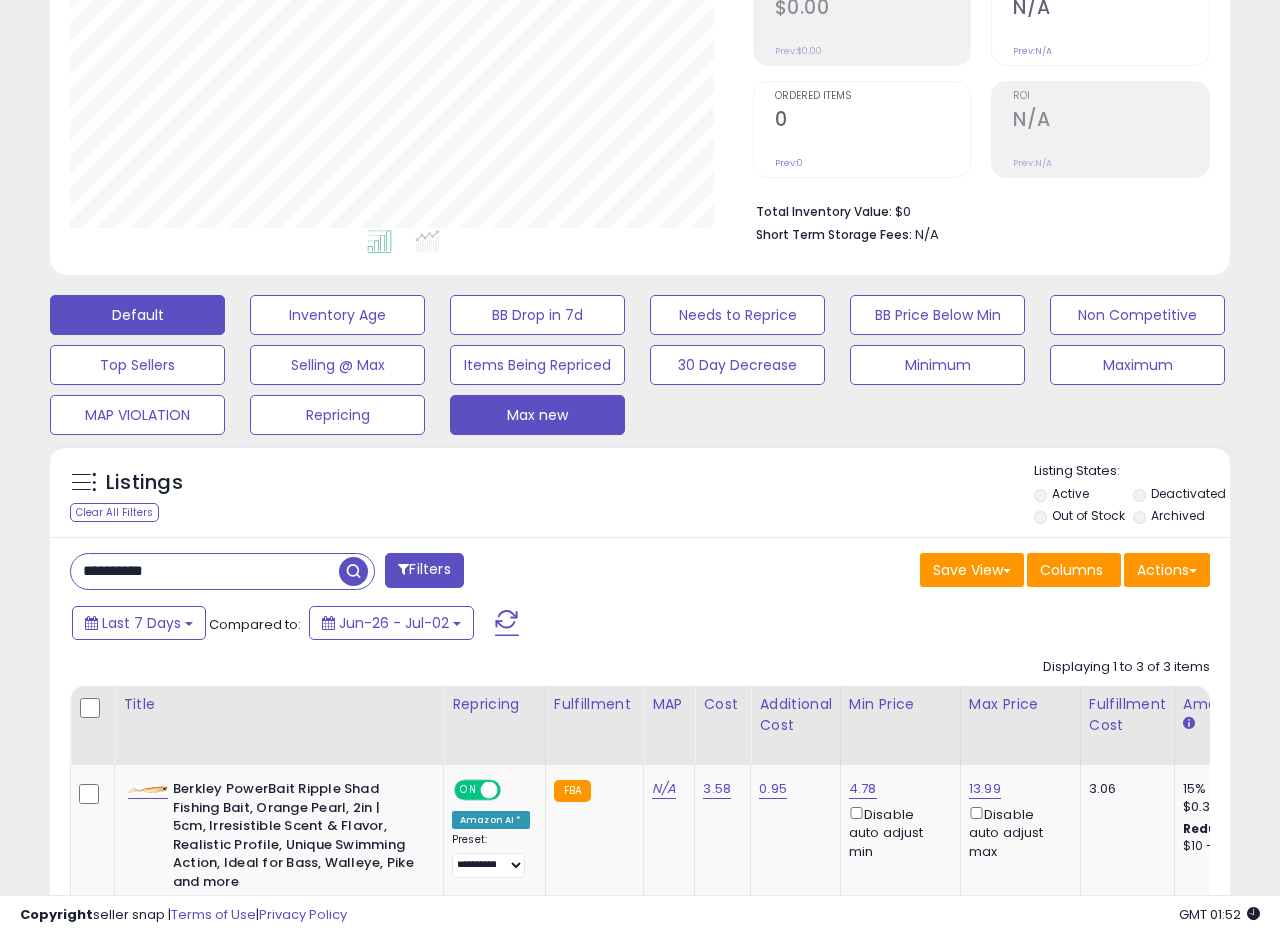 scroll, scrollTop: 999590, scrollLeft: 999317, axis: both 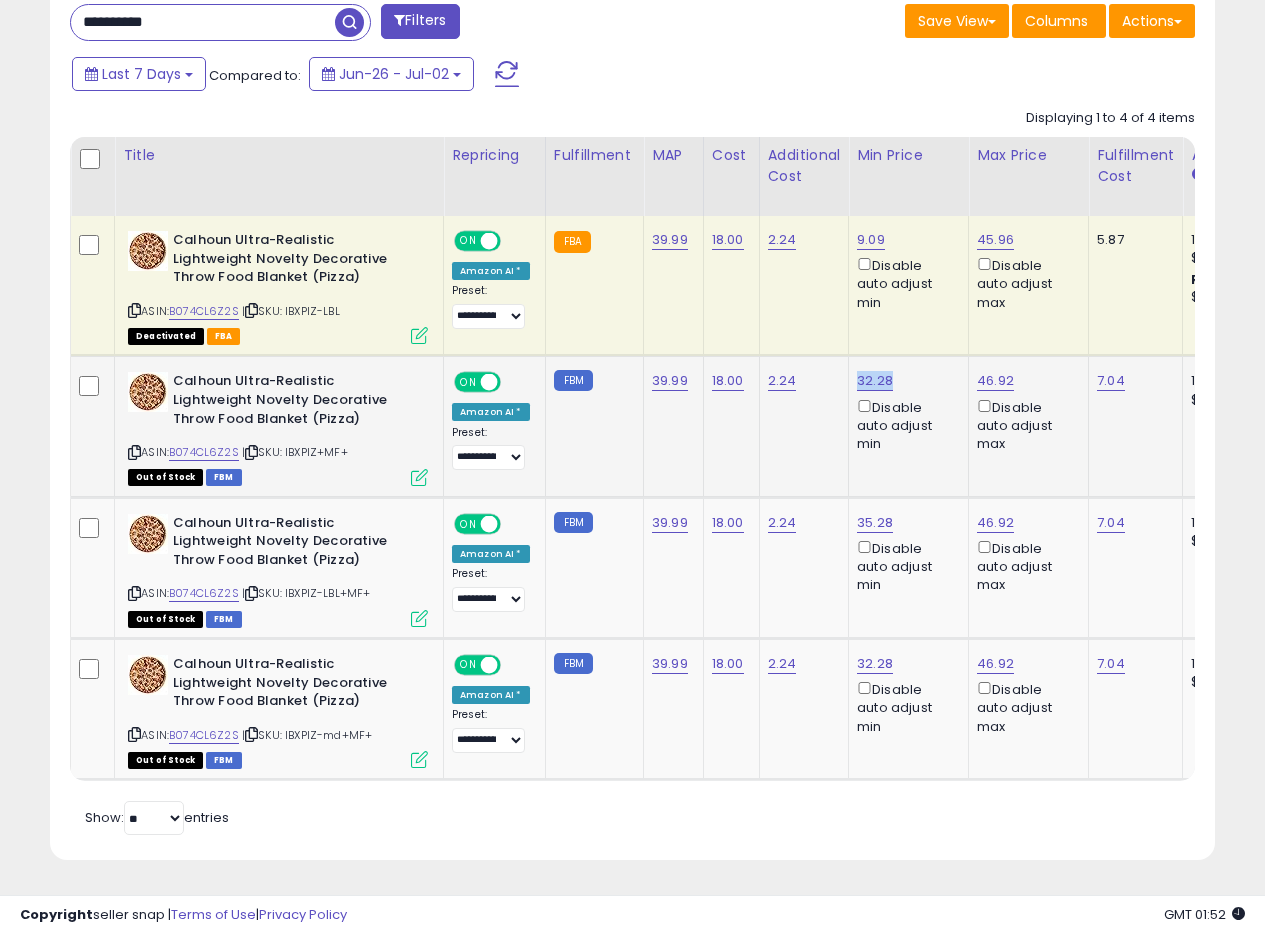 drag, startPoint x: 904, startPoint y: 371, endPoint x: 855, endPoint y: 373, distance: 49.0408 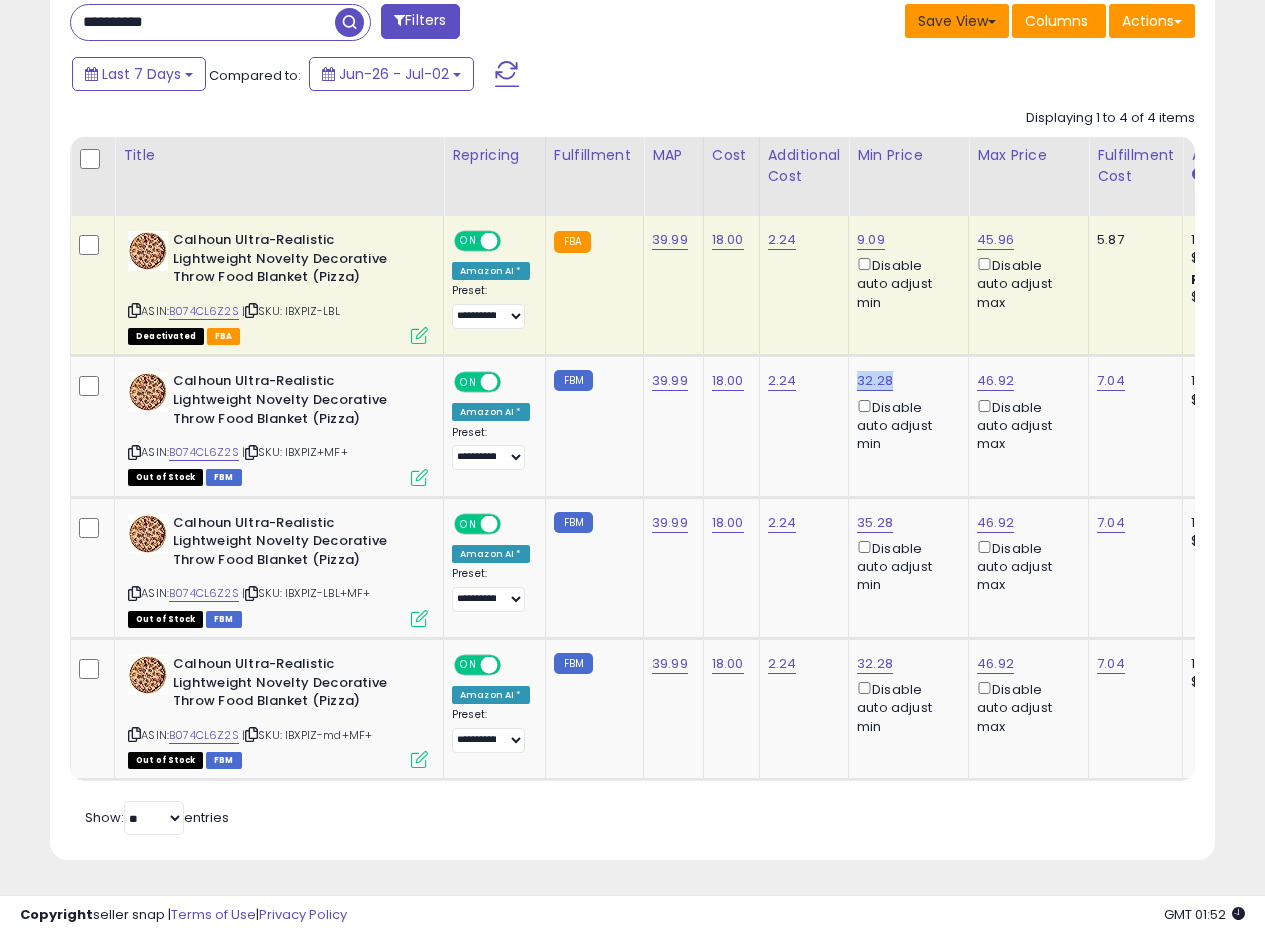 copy on "32.28" 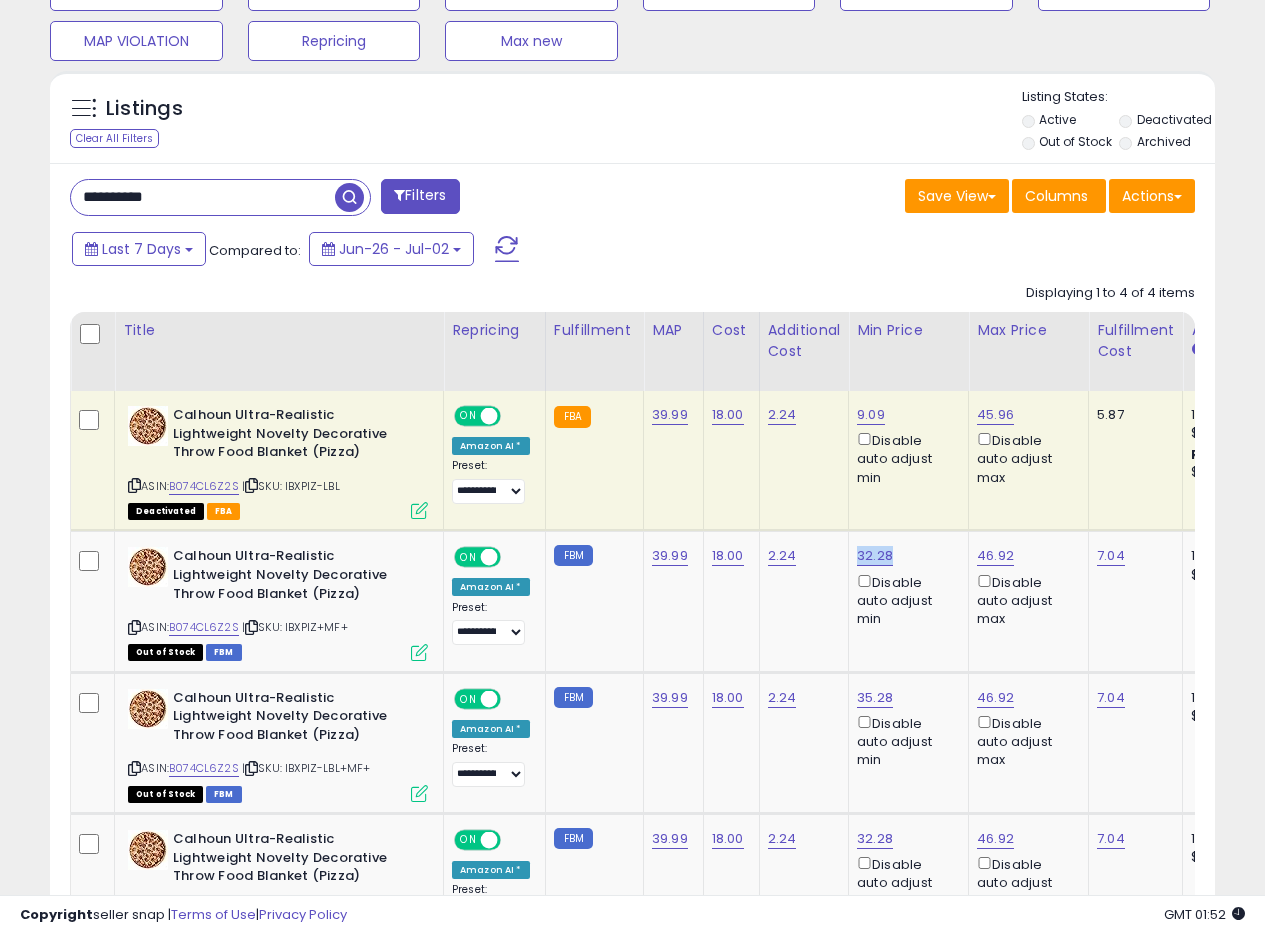 scroll, scrollTop: 599, scrollLeft: 0, axis: vertical 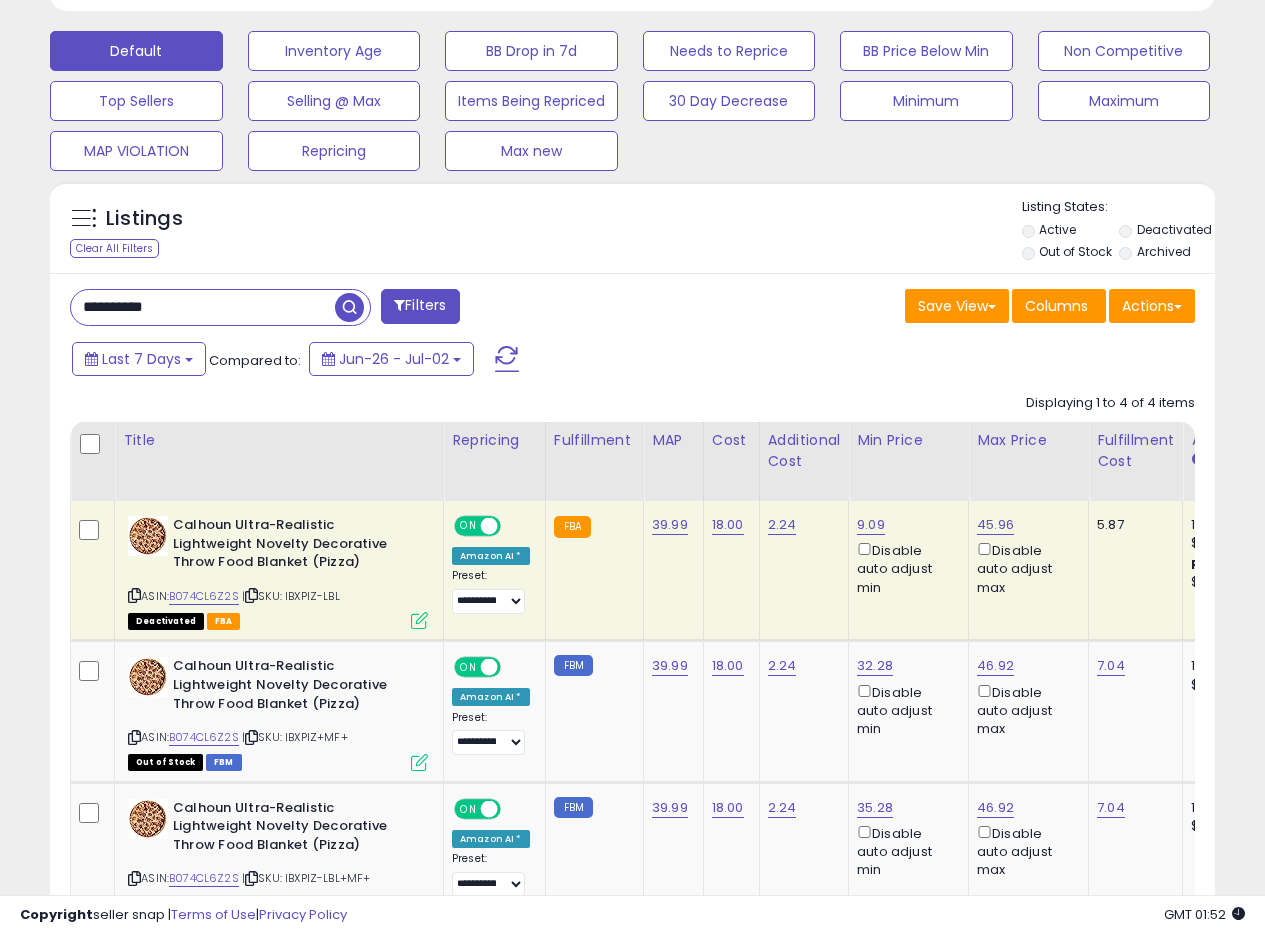drag, startPoint x: 197, startPoint y: 313, endPoint x: 0, endPoint y: 291, distance: 198.22462 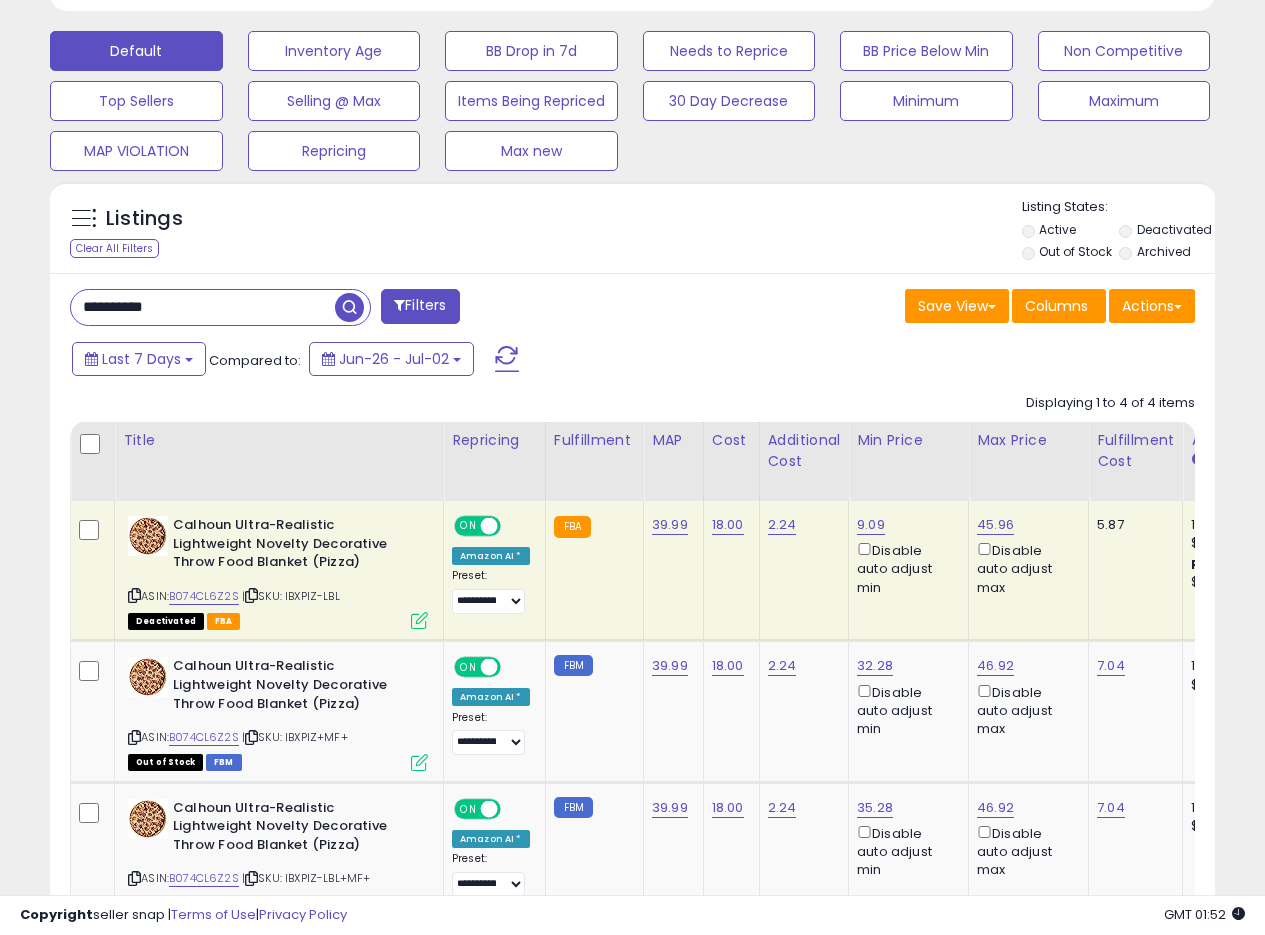 paste 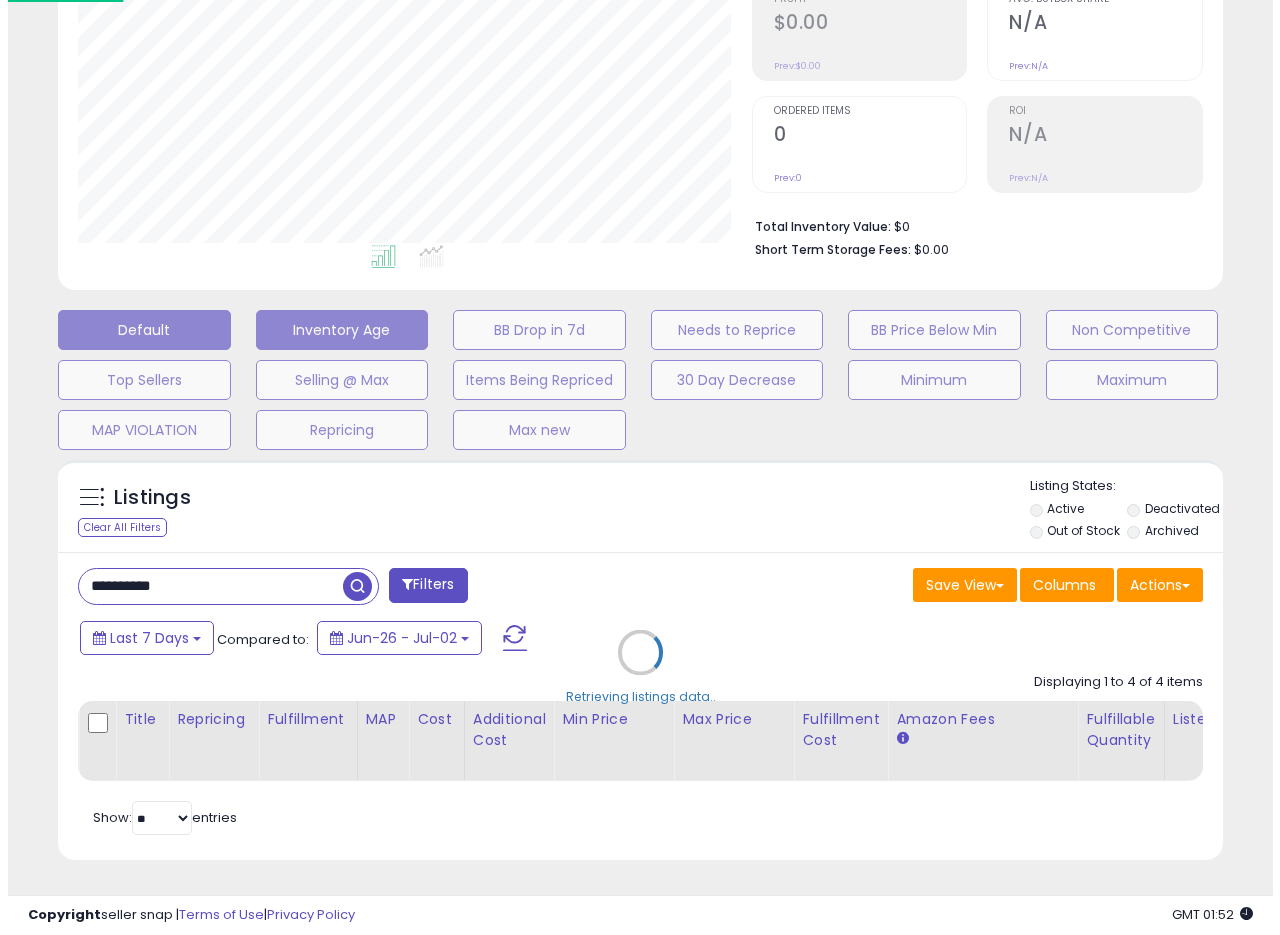 scroll, scrollTop: 335, scrollLeft: 0, axis: vertical 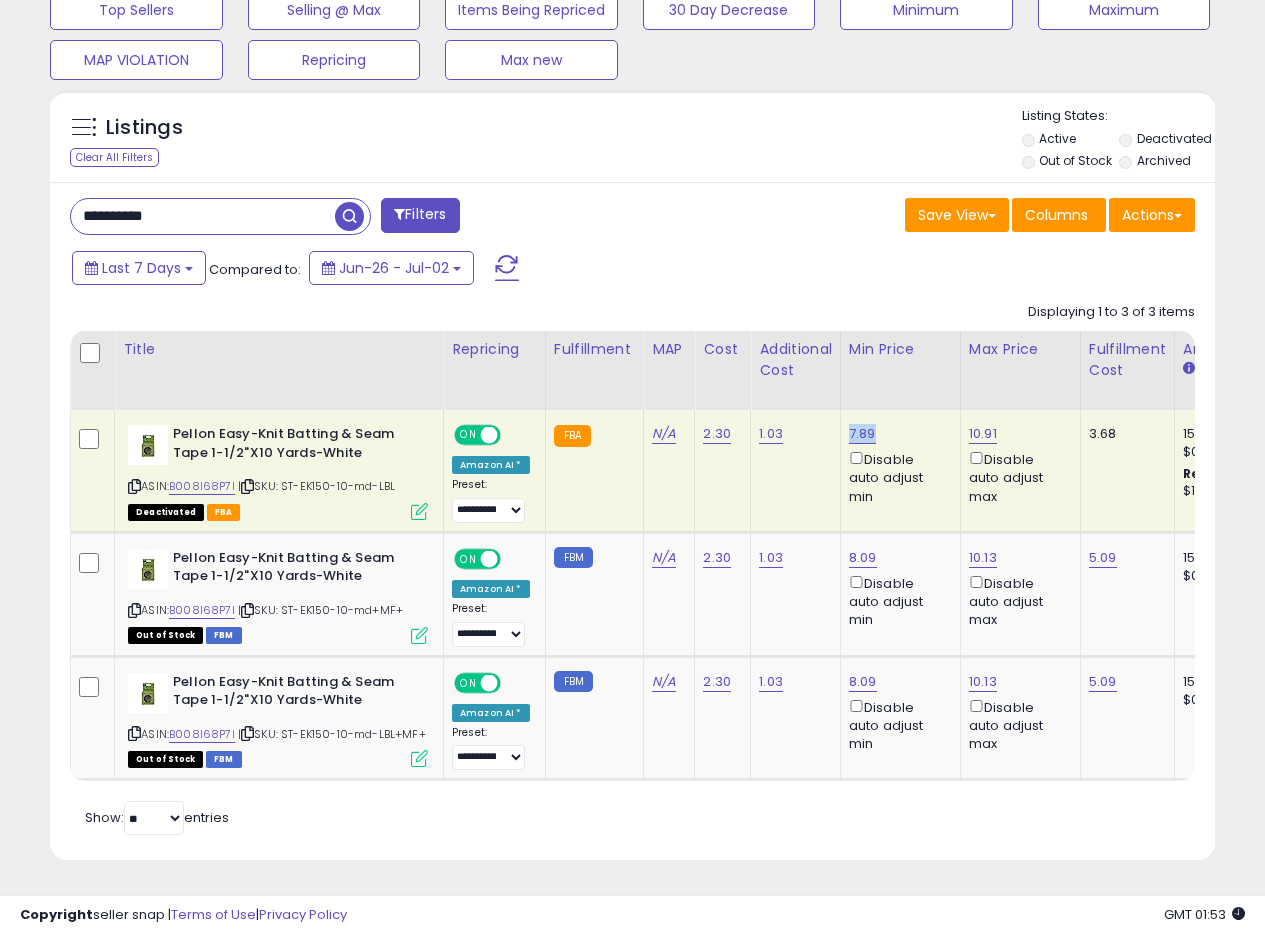 drag, startPoint x: 895, startPoint y: 413, endPoint x: 847, endPoint y: 426, distance: 49.729267 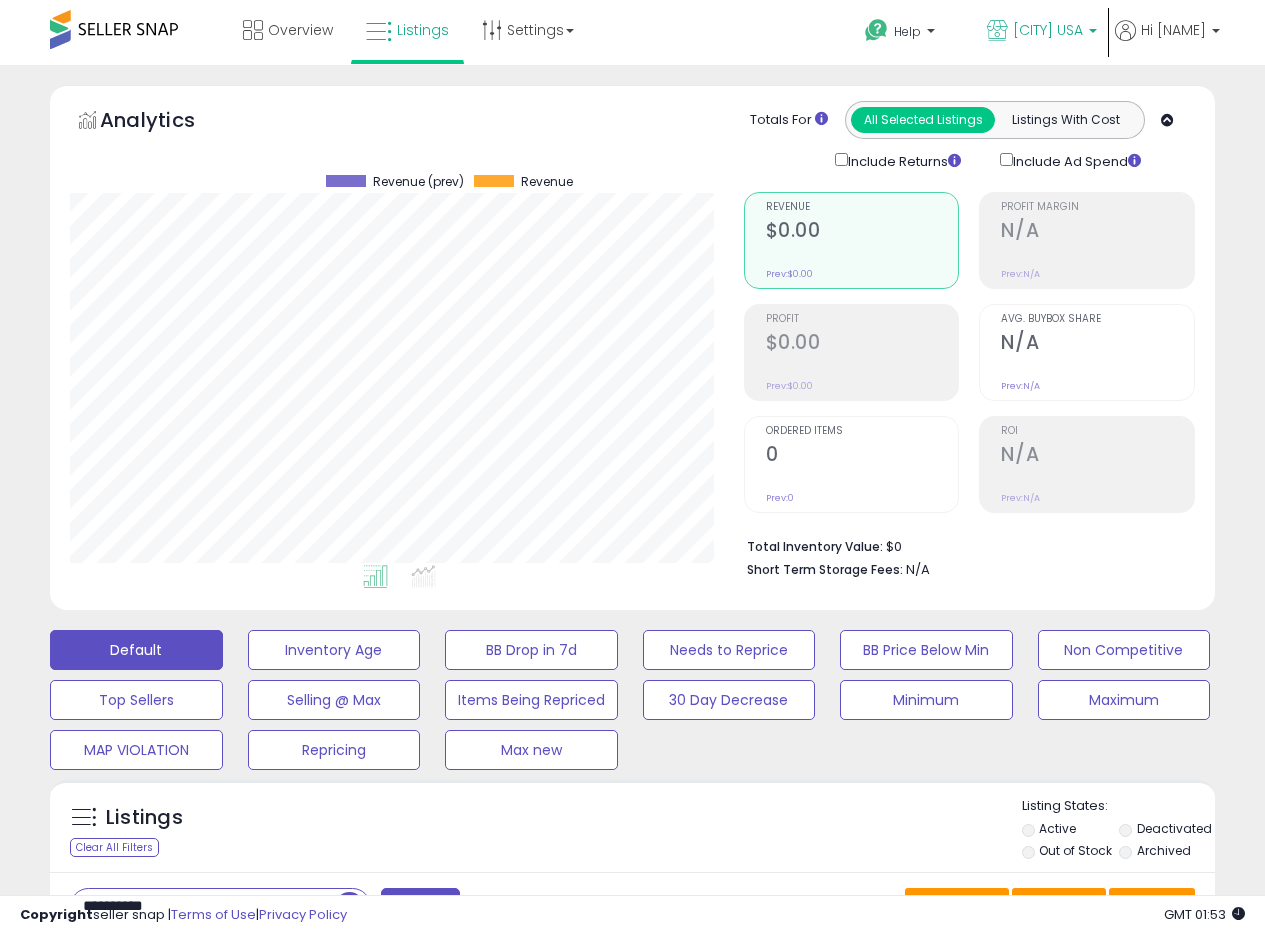click on "[CITY] USA" at bounding box center (1048, 30) 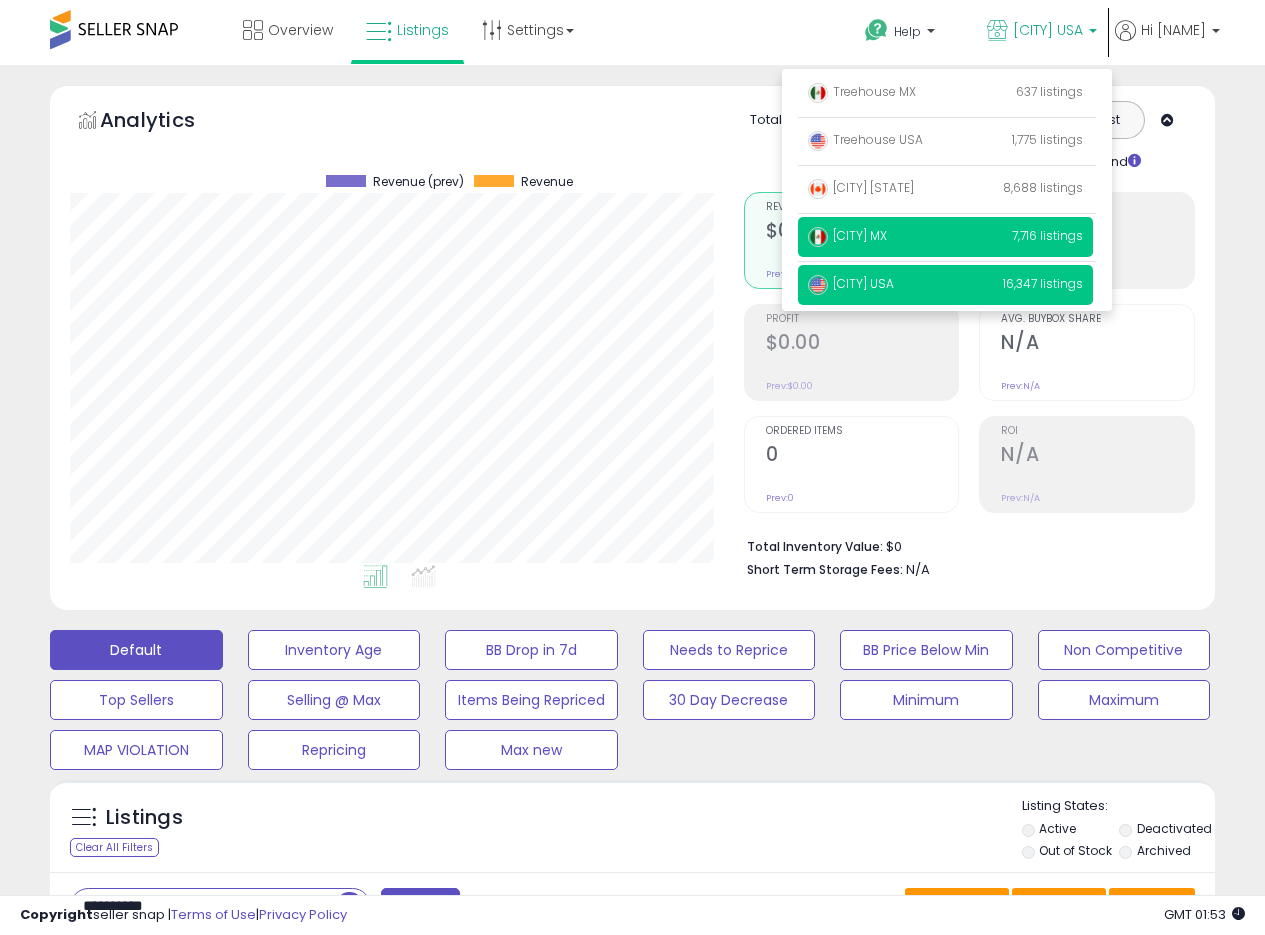 click on "[CITY] MX" at bounding box center (847, 235) 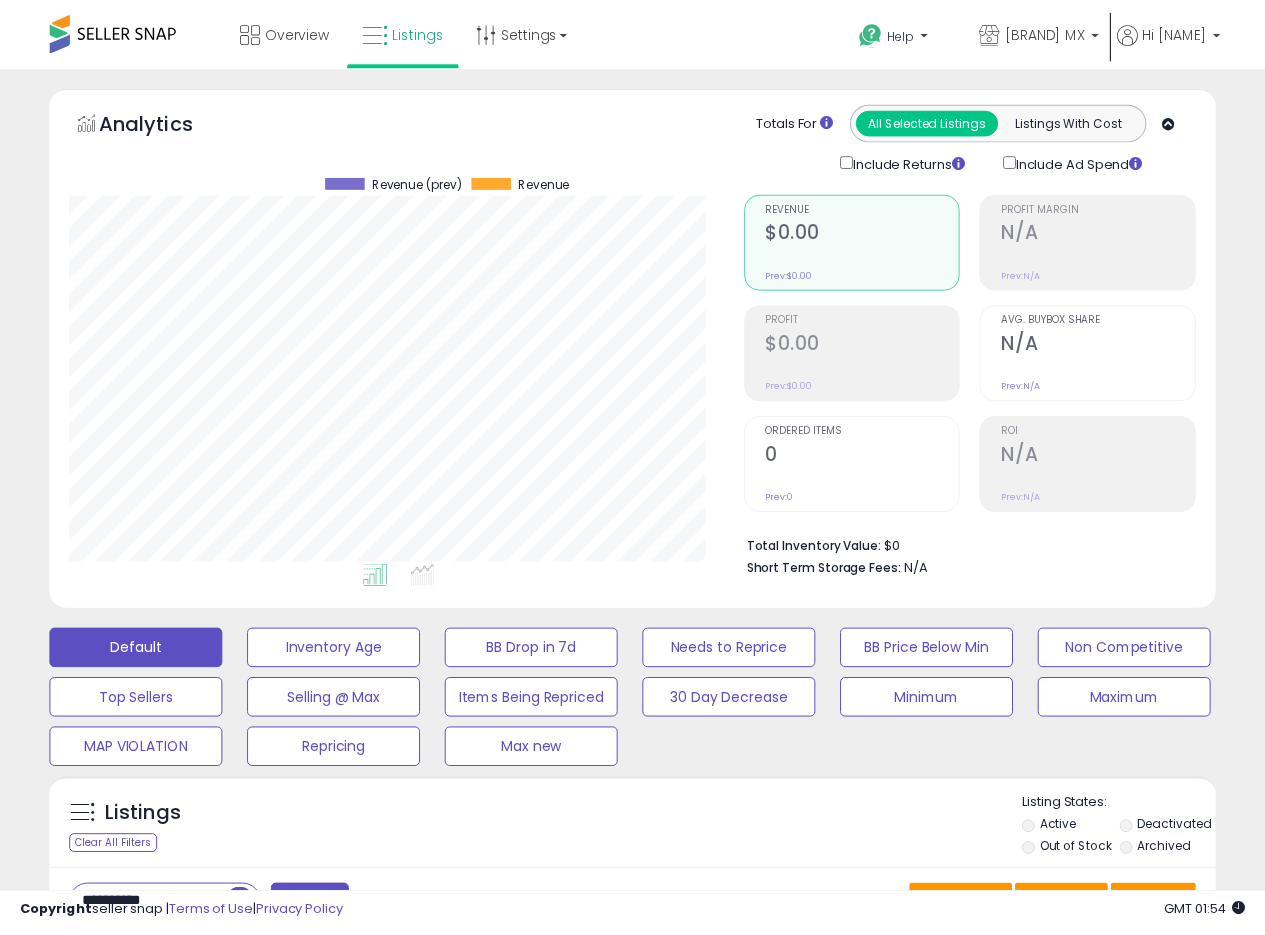 scroll, scrollTop: 0, scrollLeft: 0, axis: both 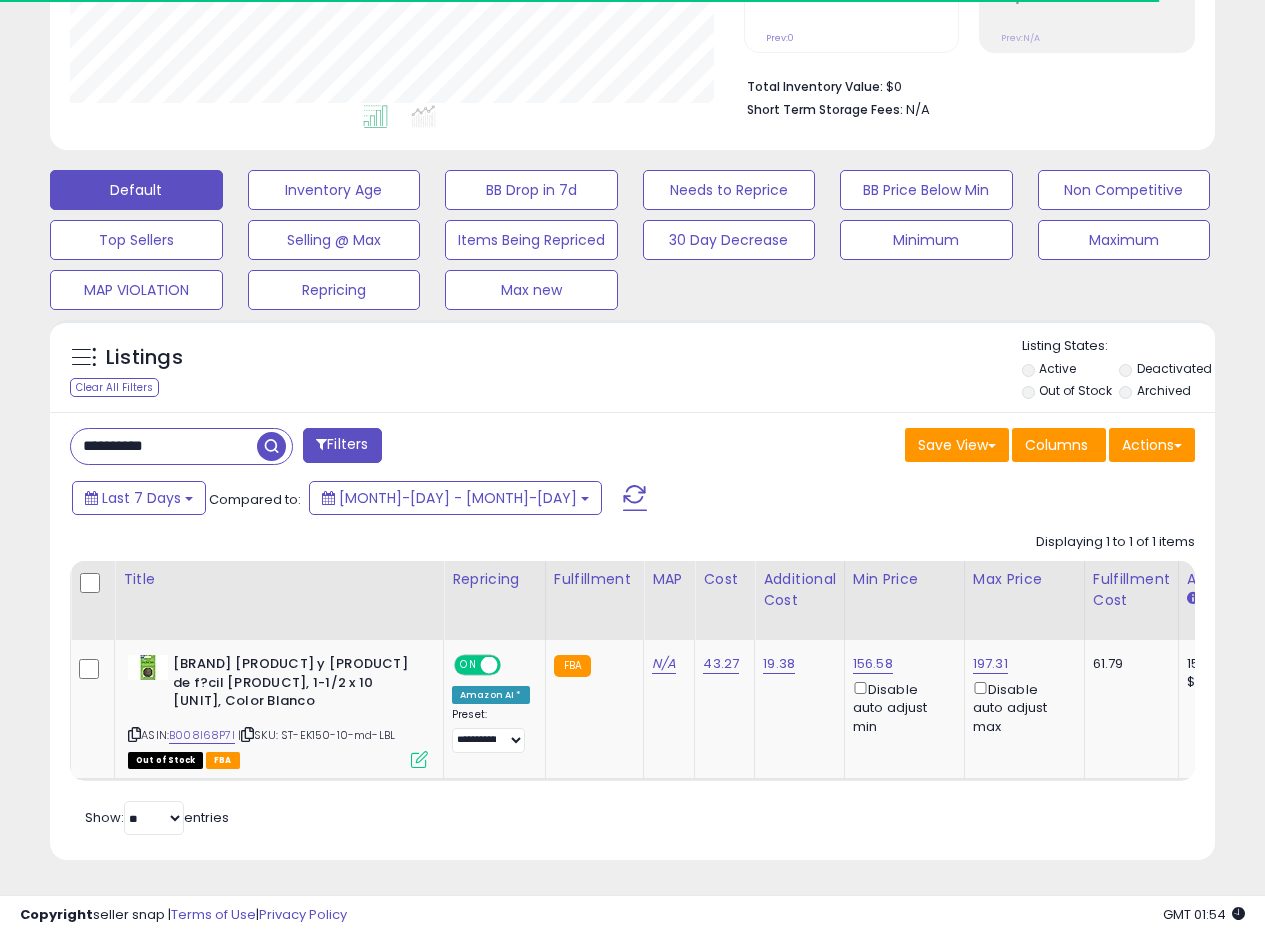 drag, startPoint x: 187, startPoint y: 434, endPoint x: 0, endPoint y: 404, distance: 189.39113 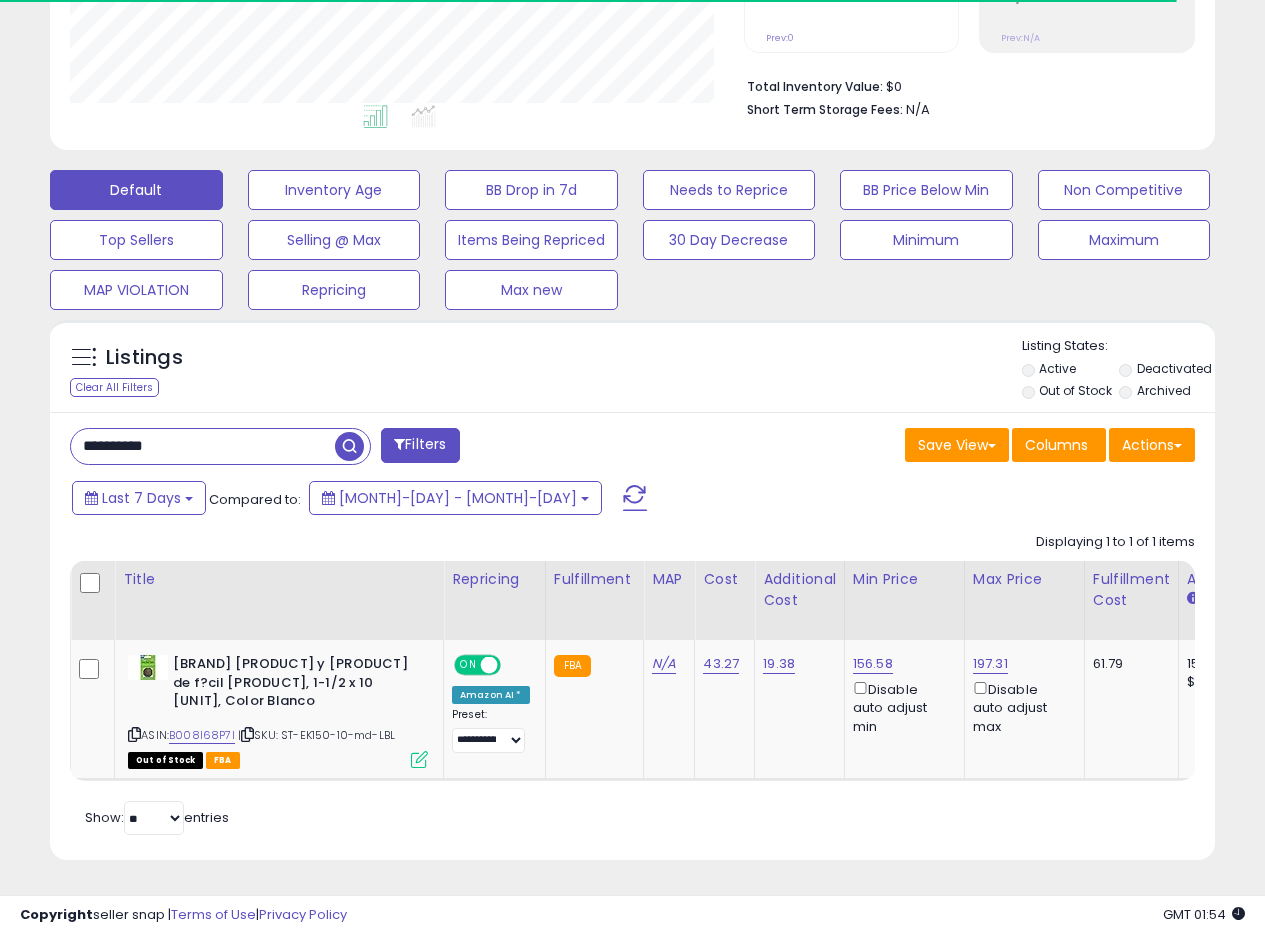 paste 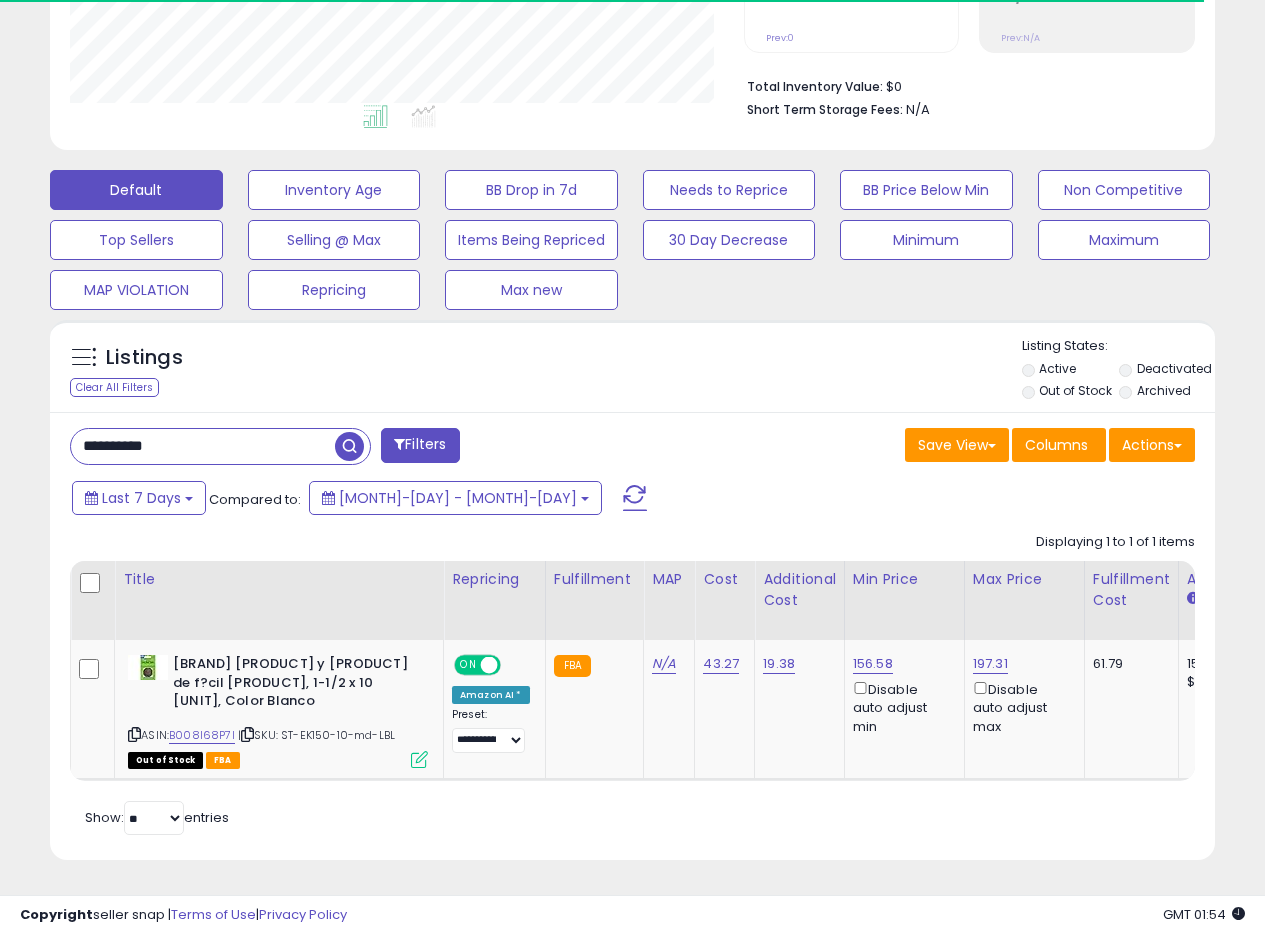 type on "**********" 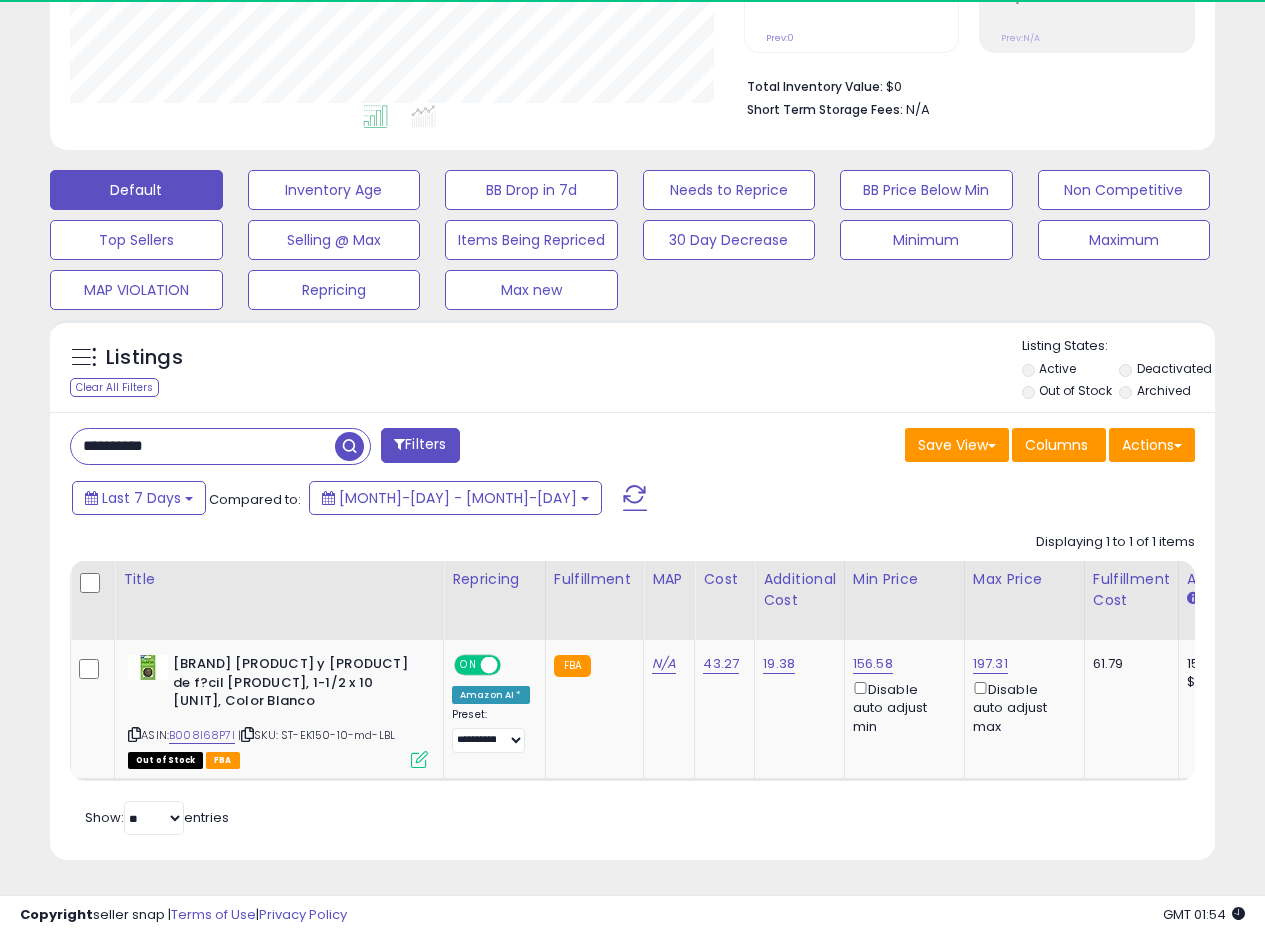 click at bounding box center (349, 446) 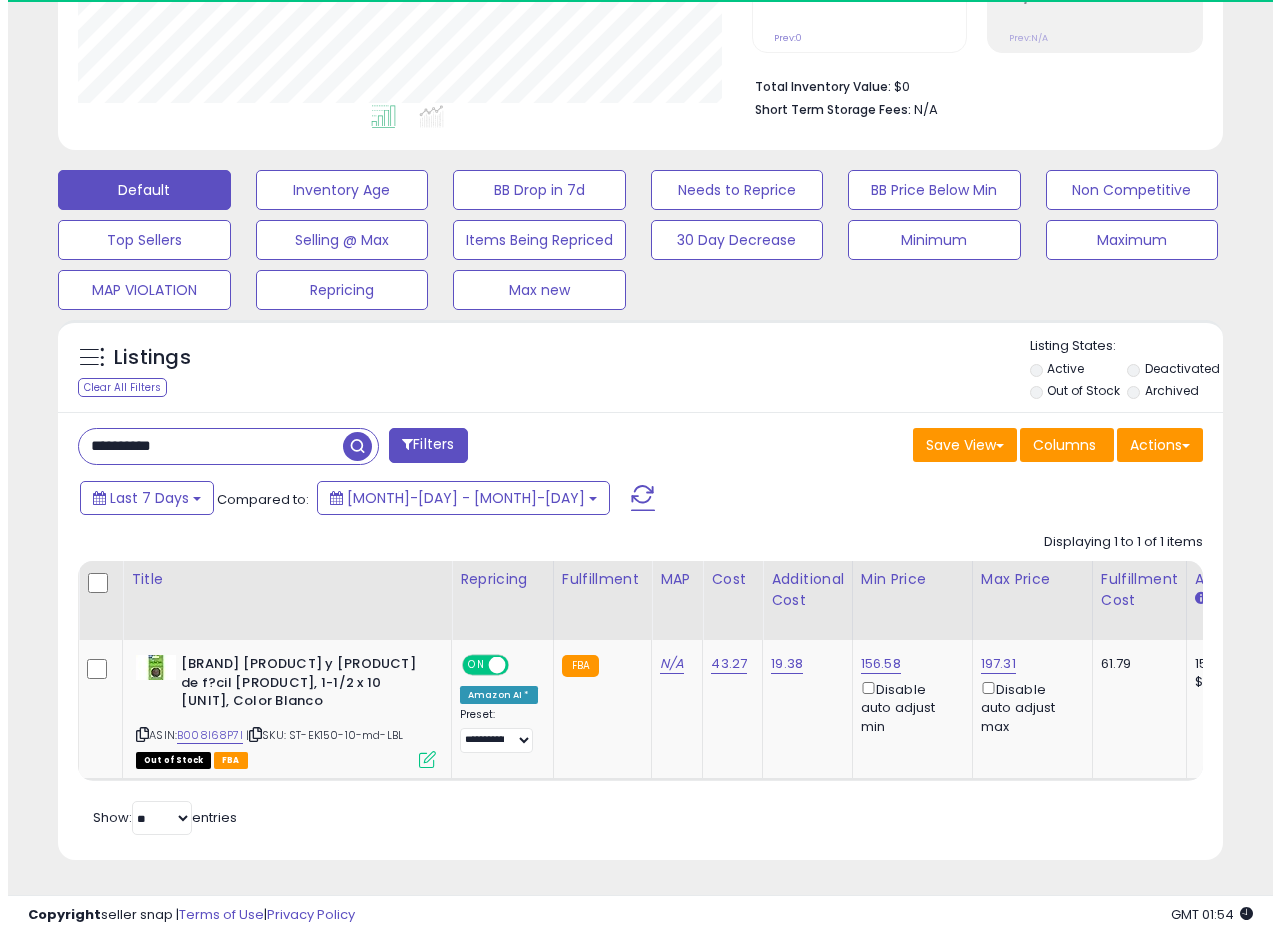 scroll, scrollTop: 335, scrollLeft: 0, axis: vertical 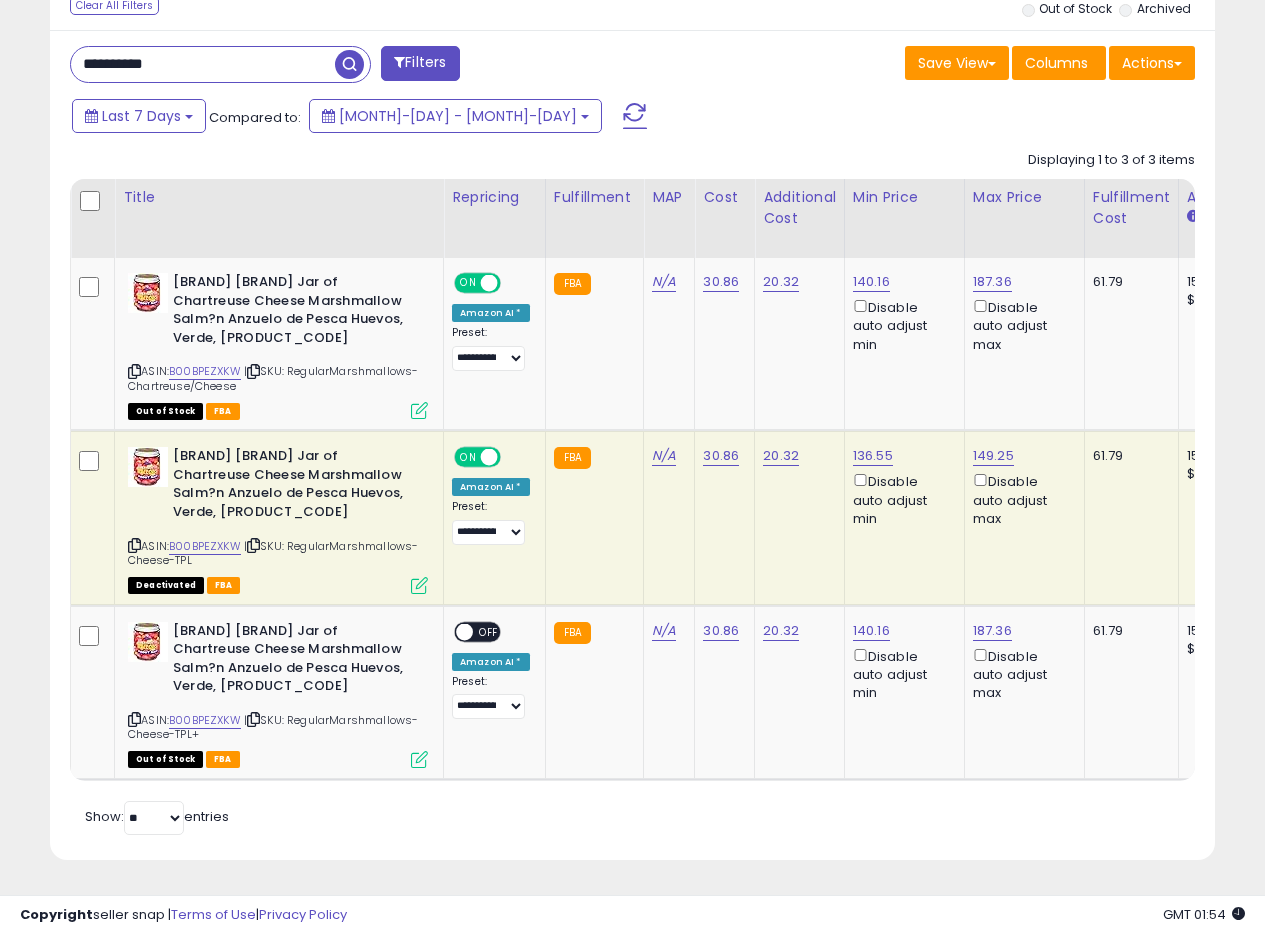 click at bounding box center (419, 585) 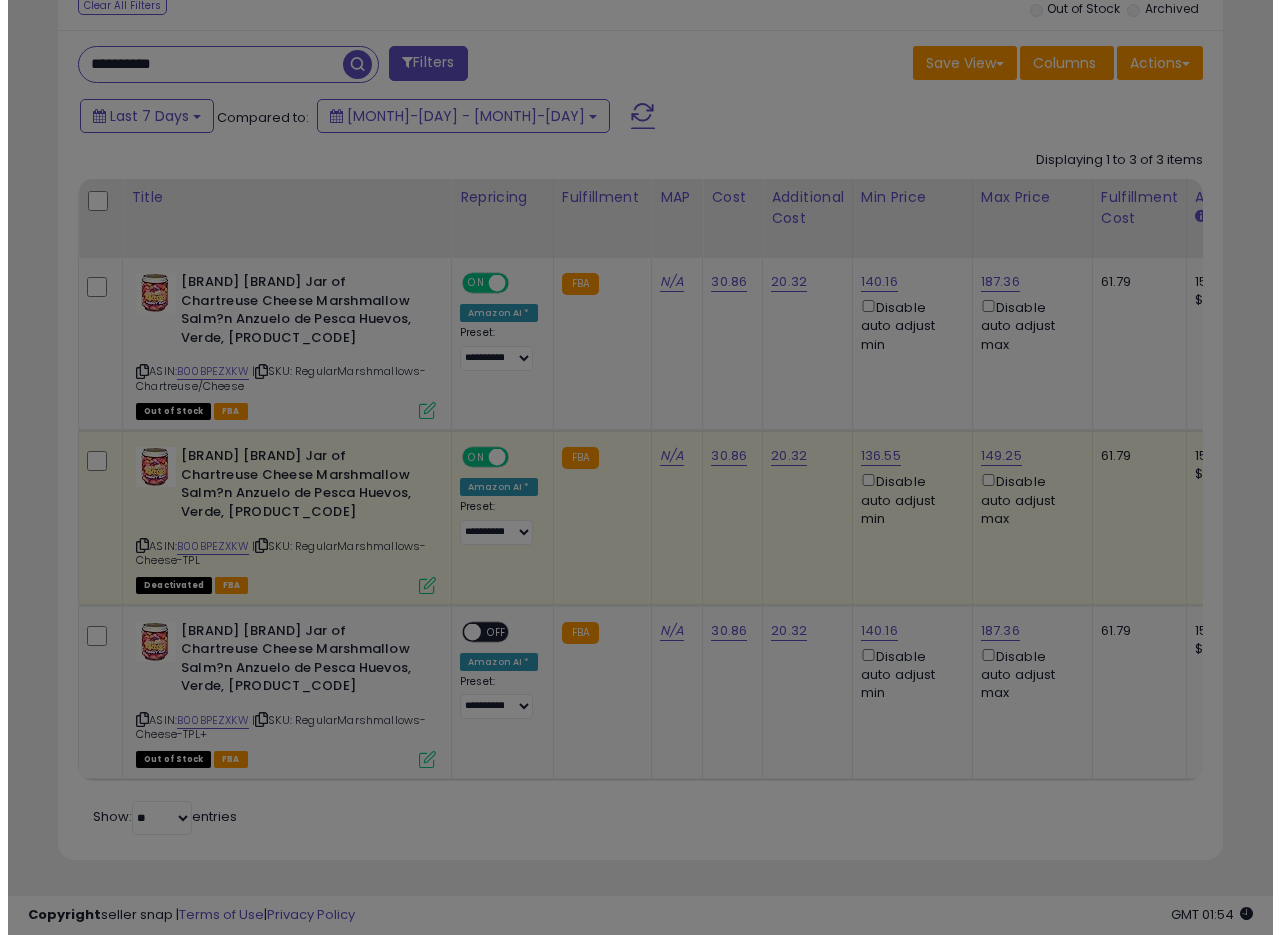 scroll, scrollTop: 999590, scrollLeft: 999317, axis: both 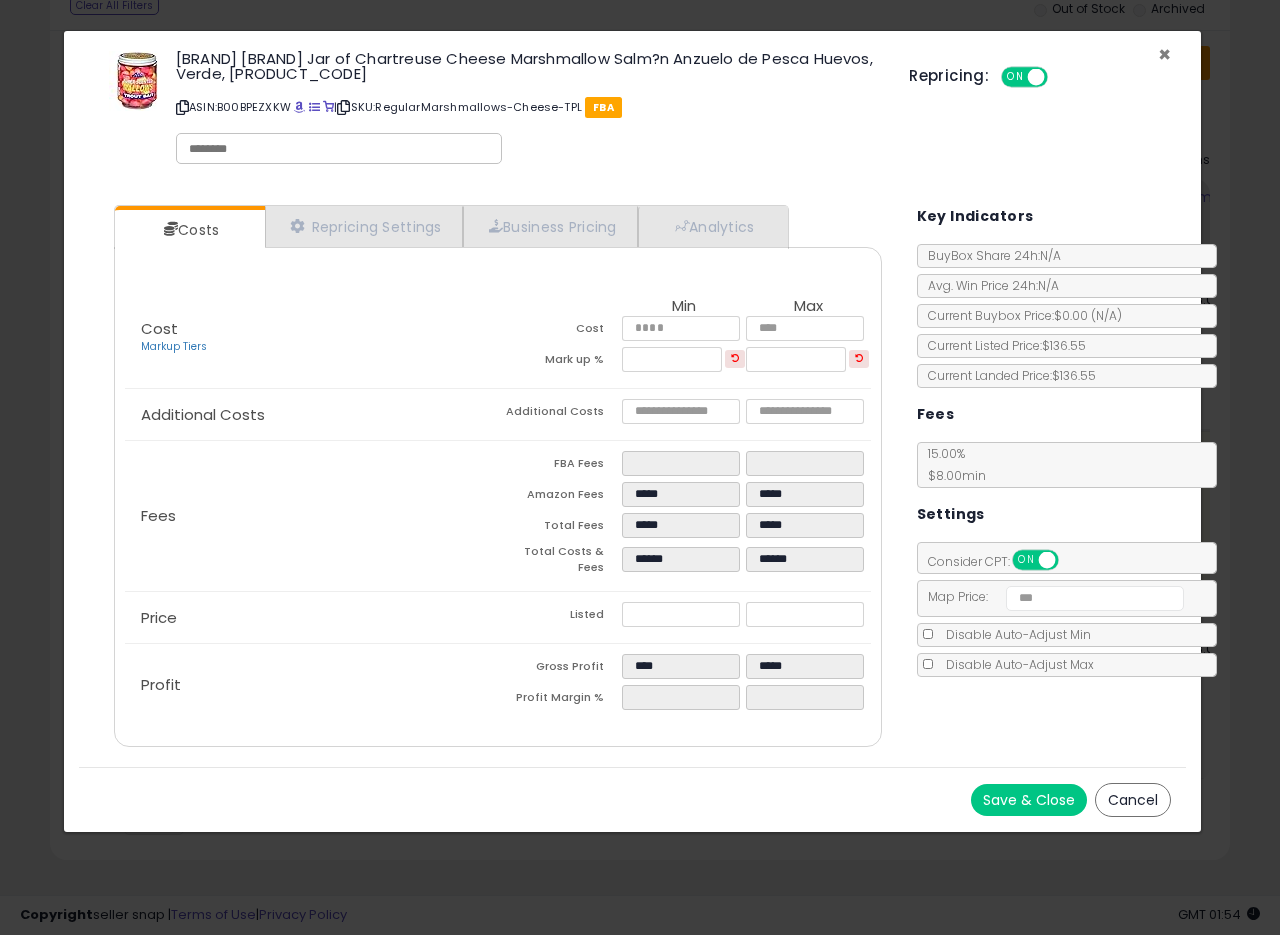 click on "×" at bounding box center (1164, 54) 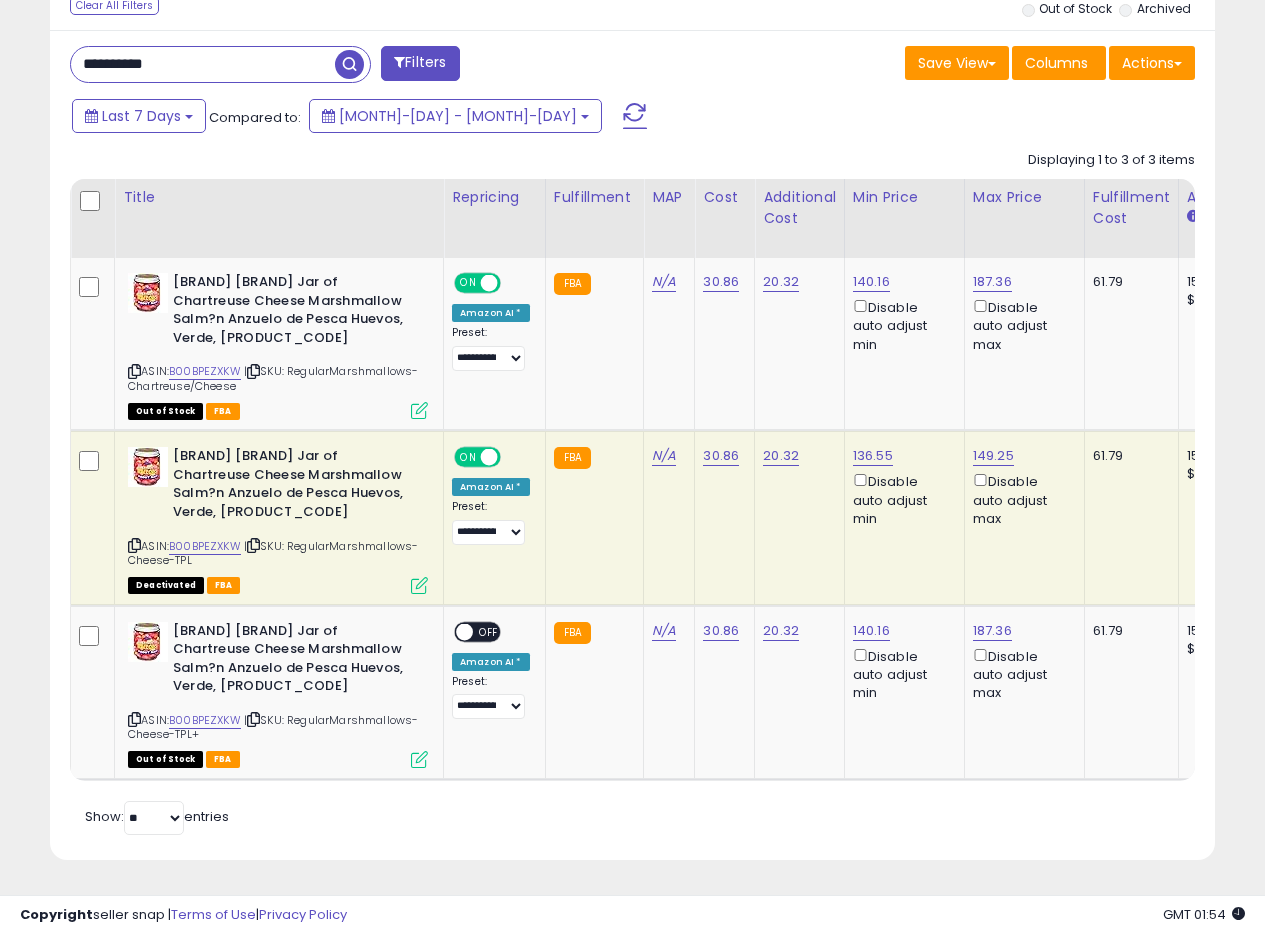scroll, scrollTop: 410, scrollLeft: 674, axis: both 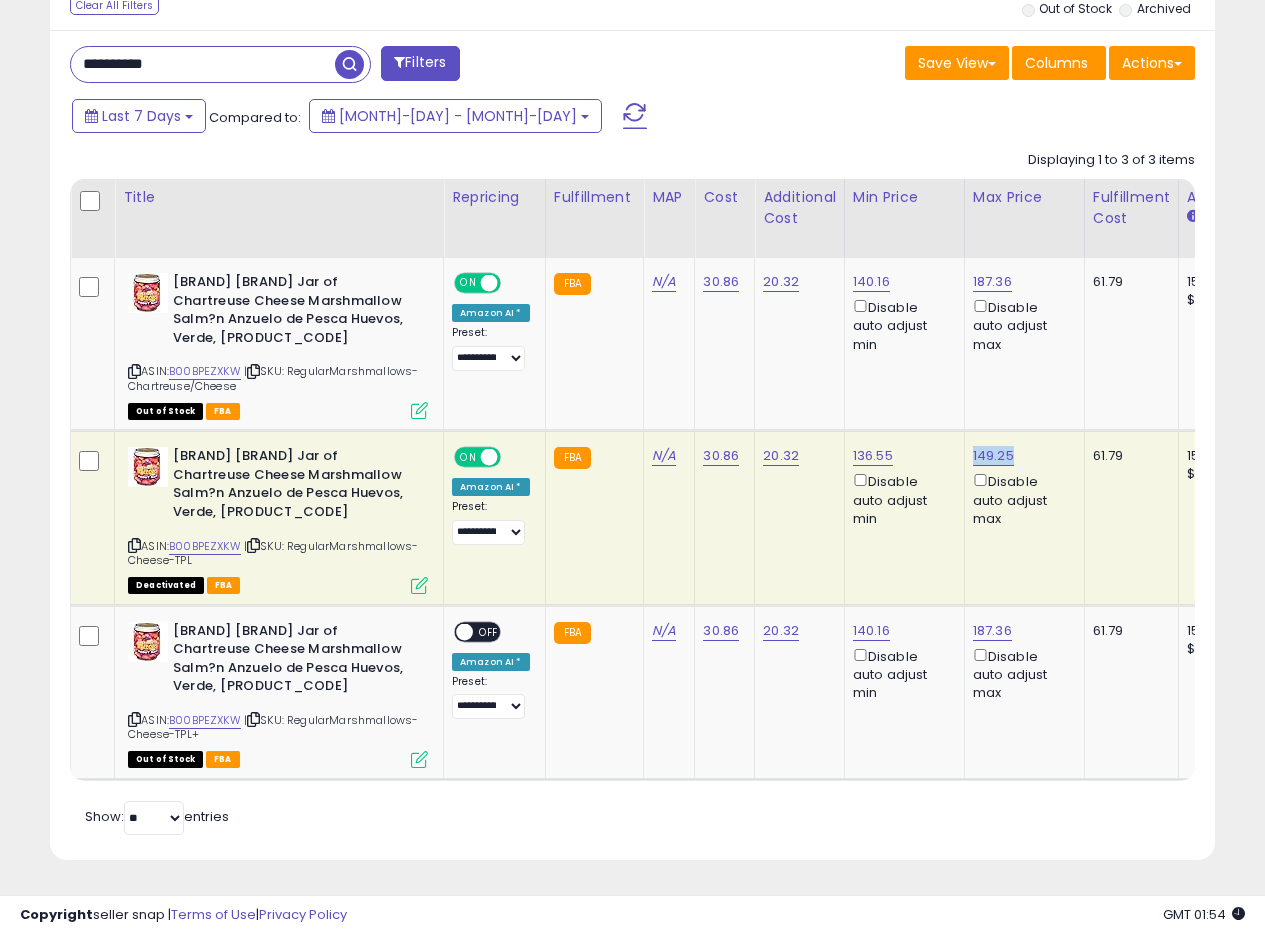 drag, startPoint x: 1014, startPoint y: 440, endPoint x: 969, endPoint y: 446, distance: 45.39824 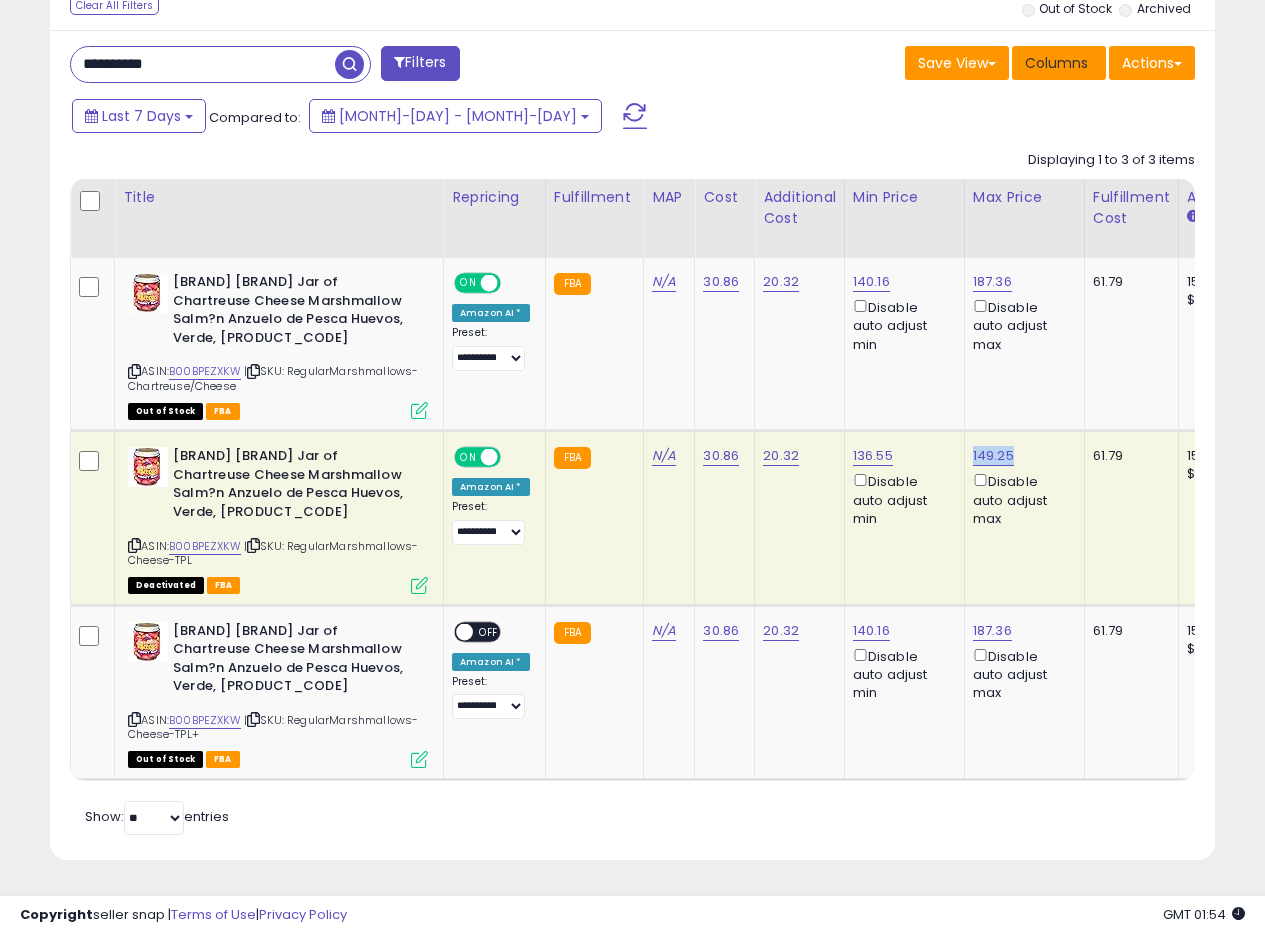 copy on "149.25" 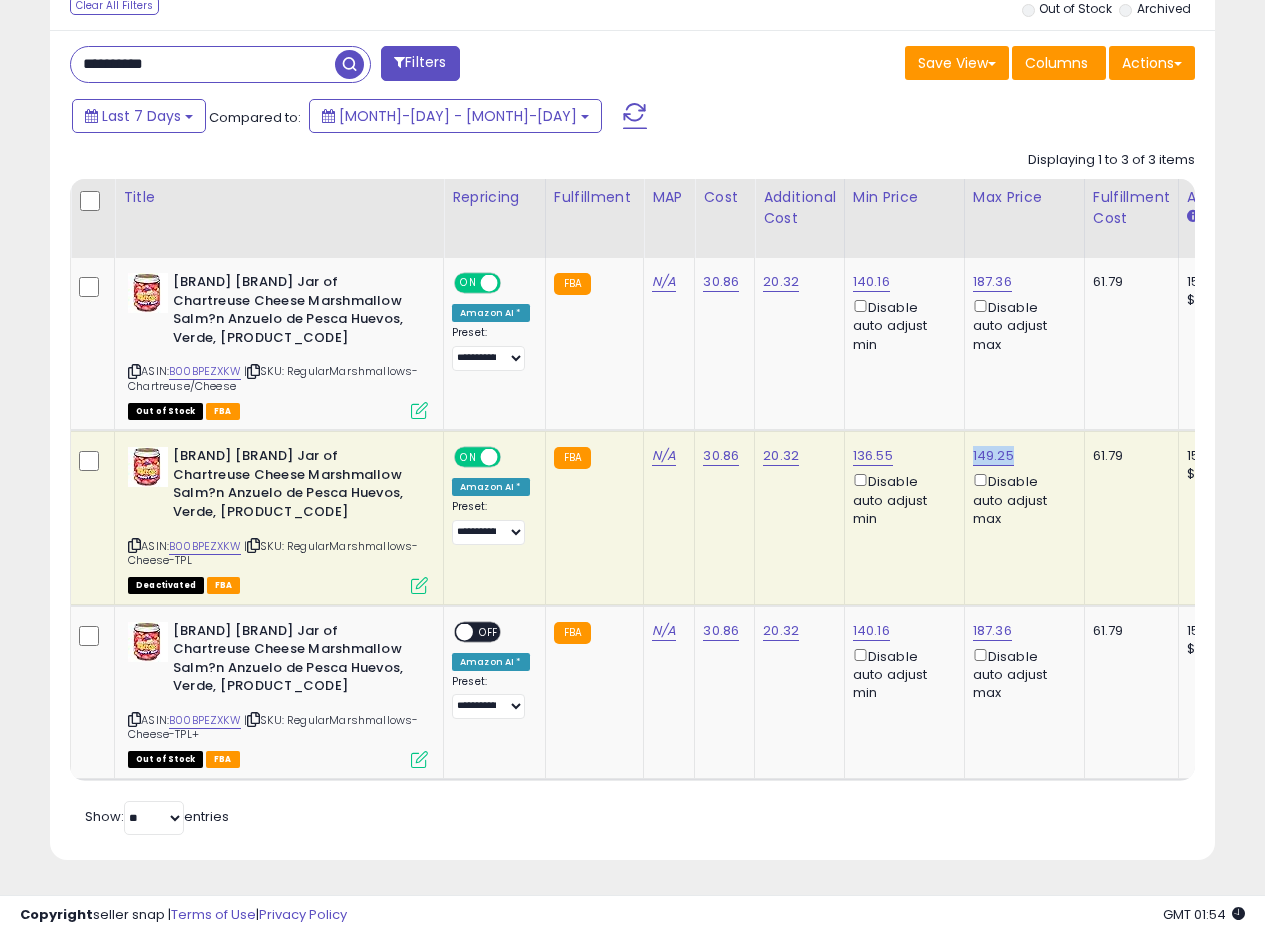 scroll, scrollTop: 0, scrollLeft: 0, axis: both 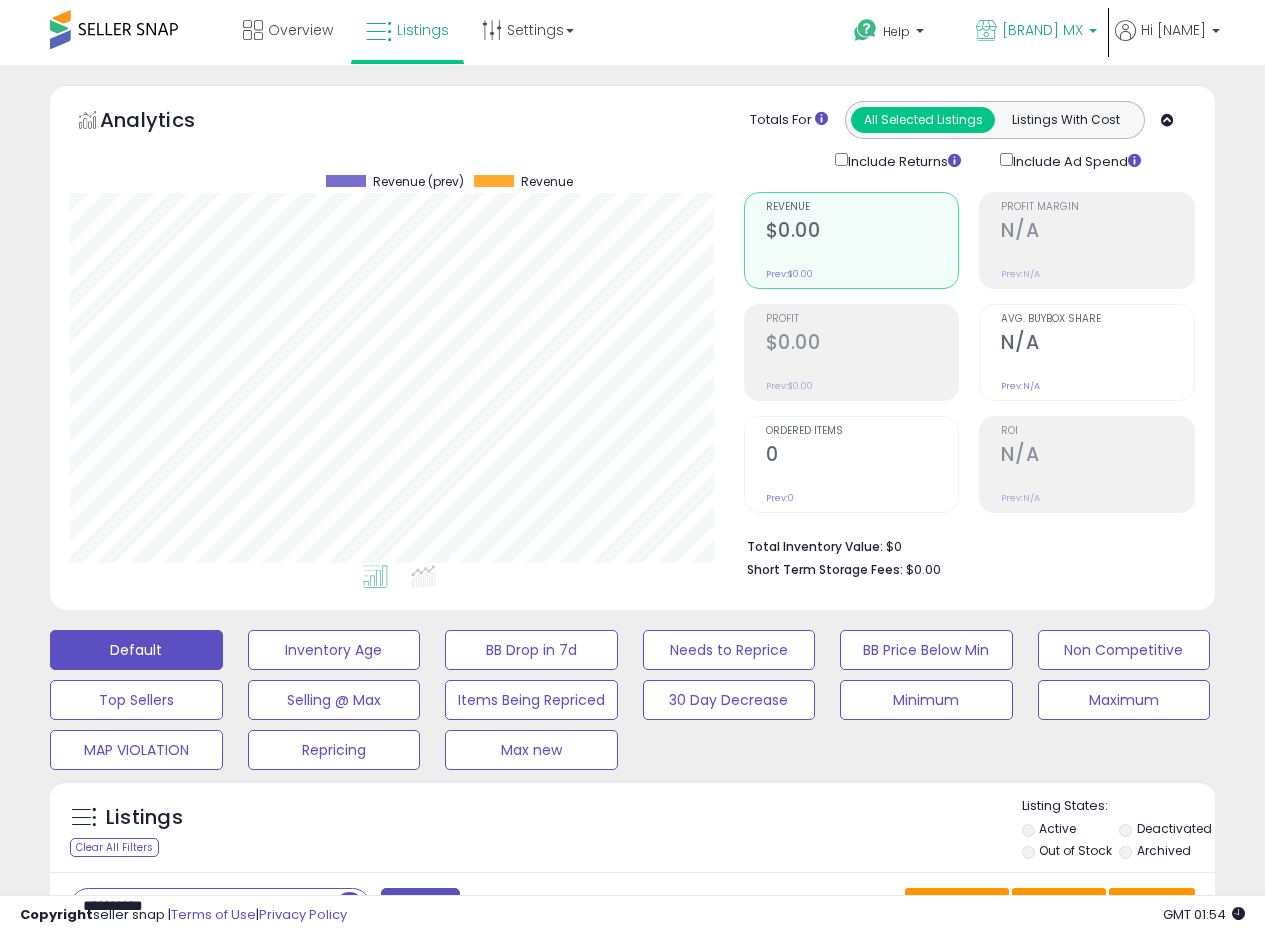 click on "[CITY] MX" at bounding box center (1042, 30) 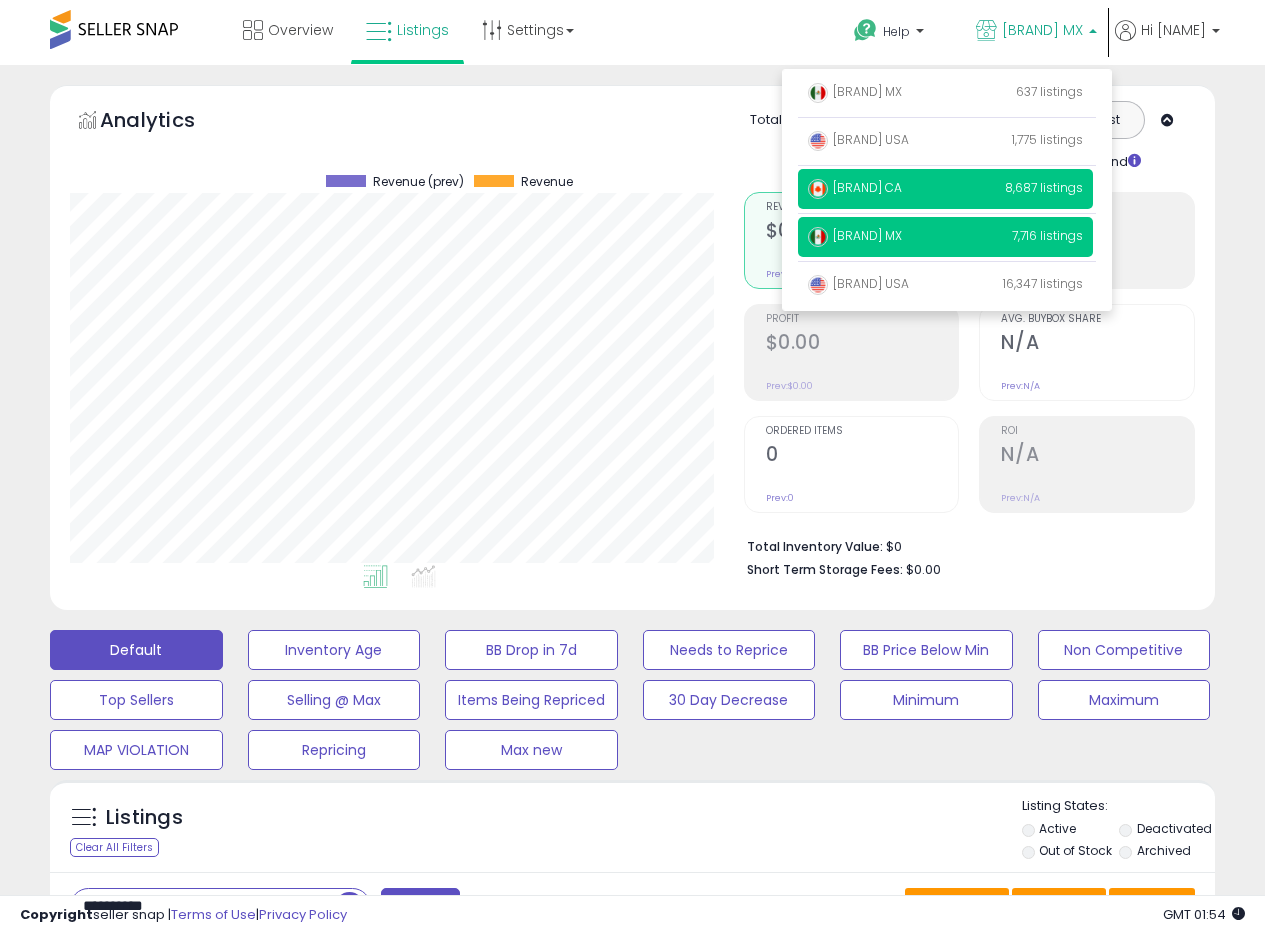 click on "[CITY] [STATE]" at bounding box center [855, 187] 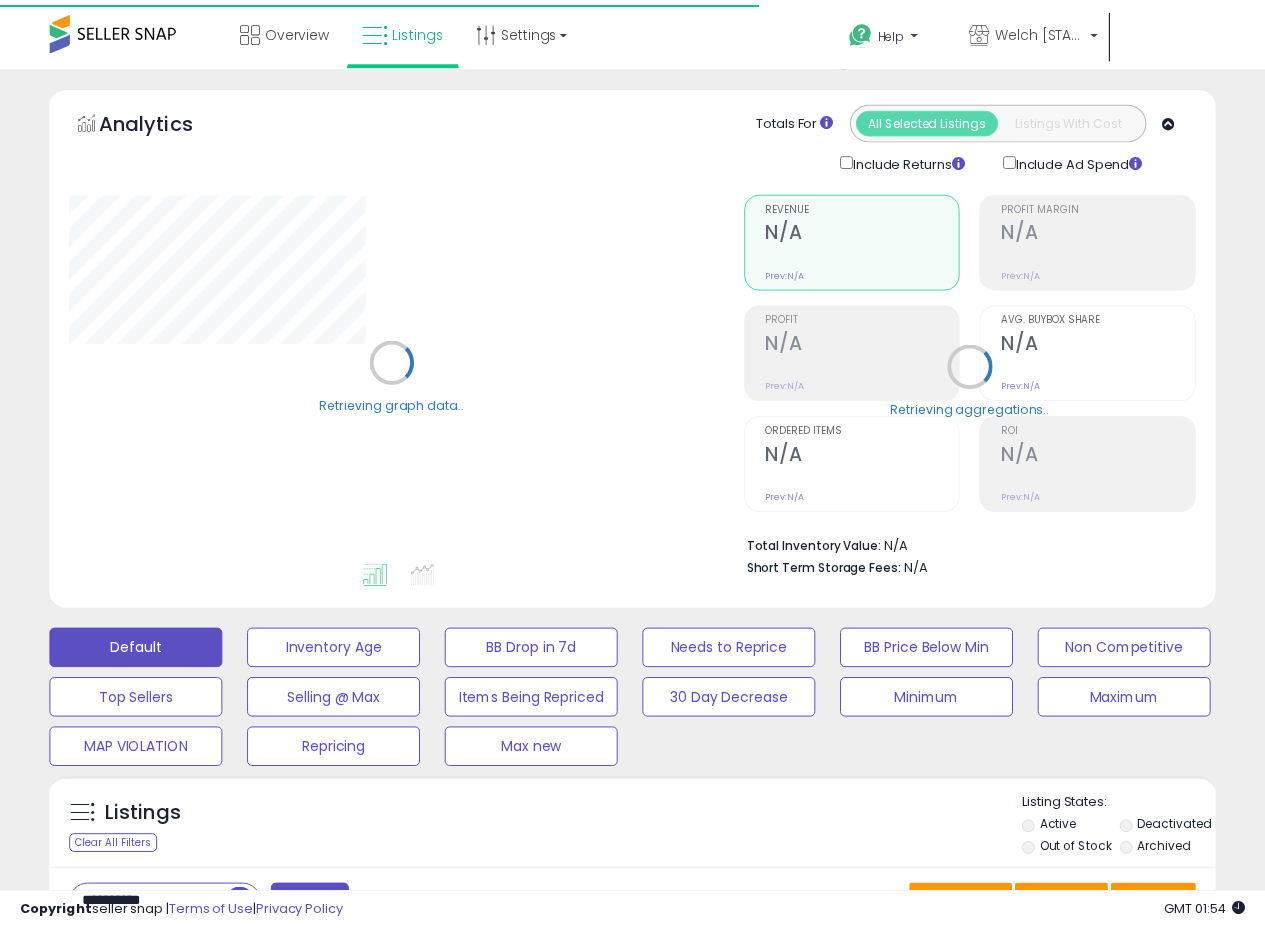 scroll, scrollTop: 0, scrollLeft: 0, axis: both 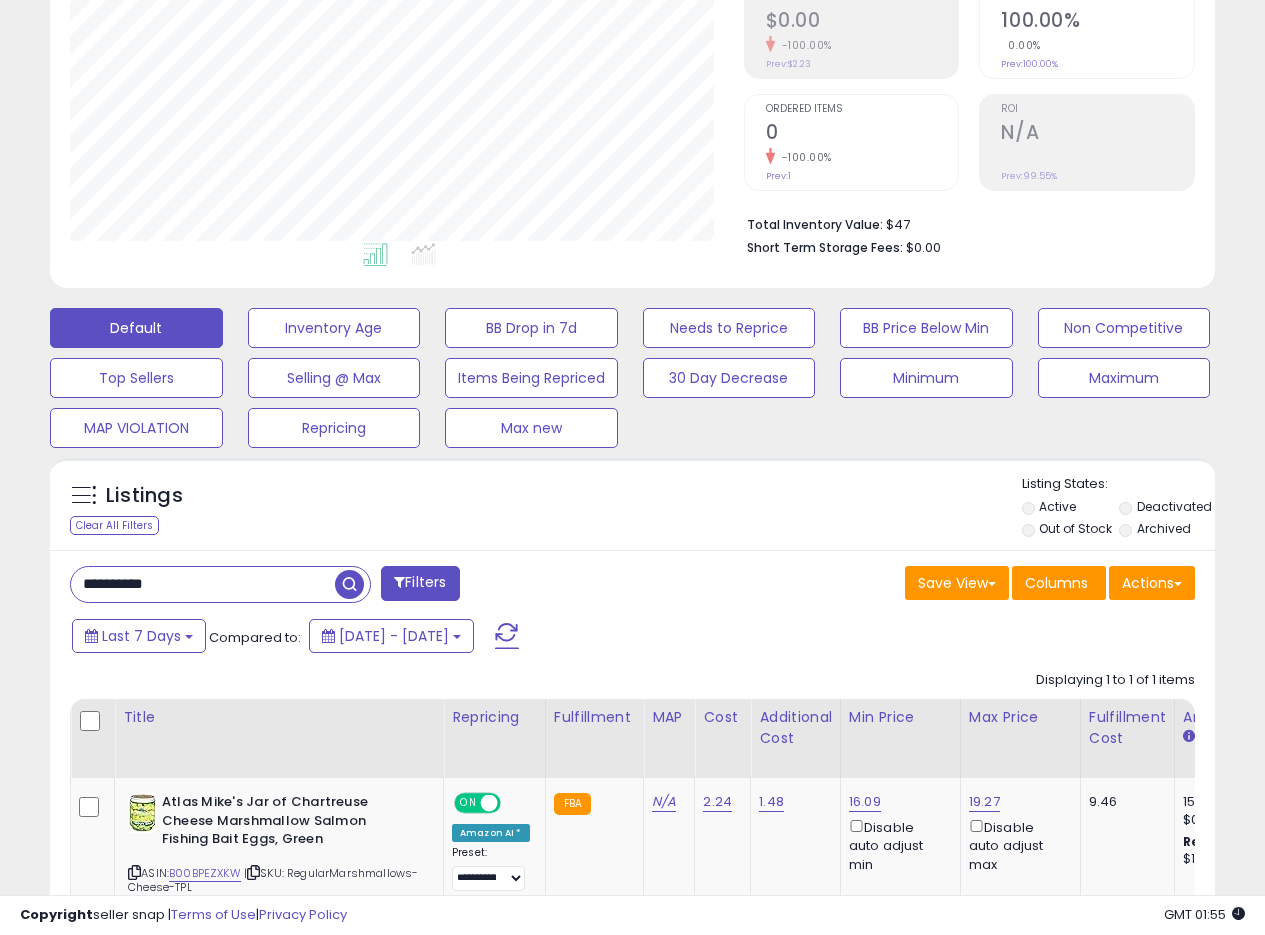 drag, startPoint x: 194, startPoint y: 581, endPoint x: 28, endPoint y: 577, distance: 166.04819 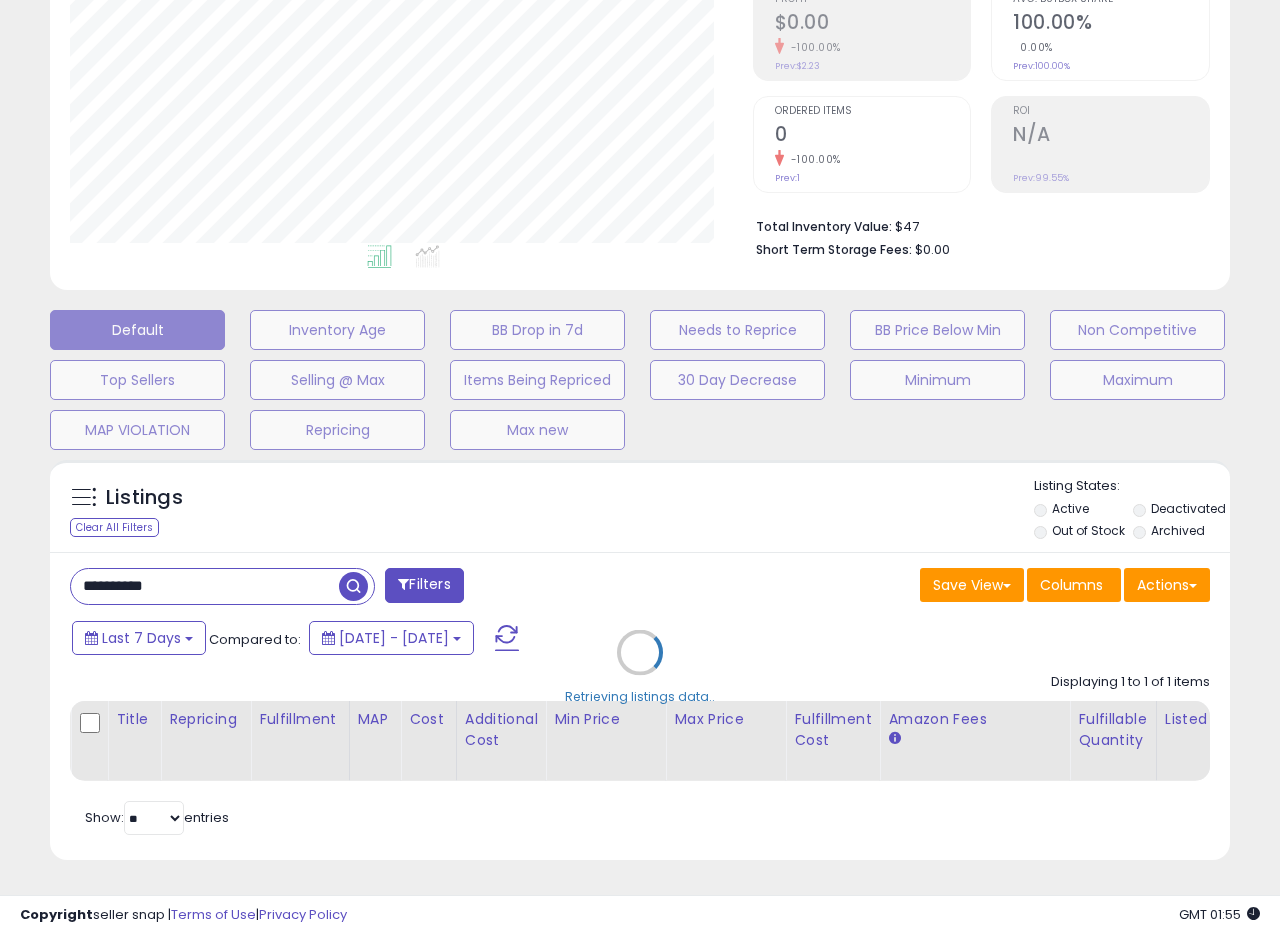 scroll, scrollTop: 999590, scrollLeft: 999317, axis: both 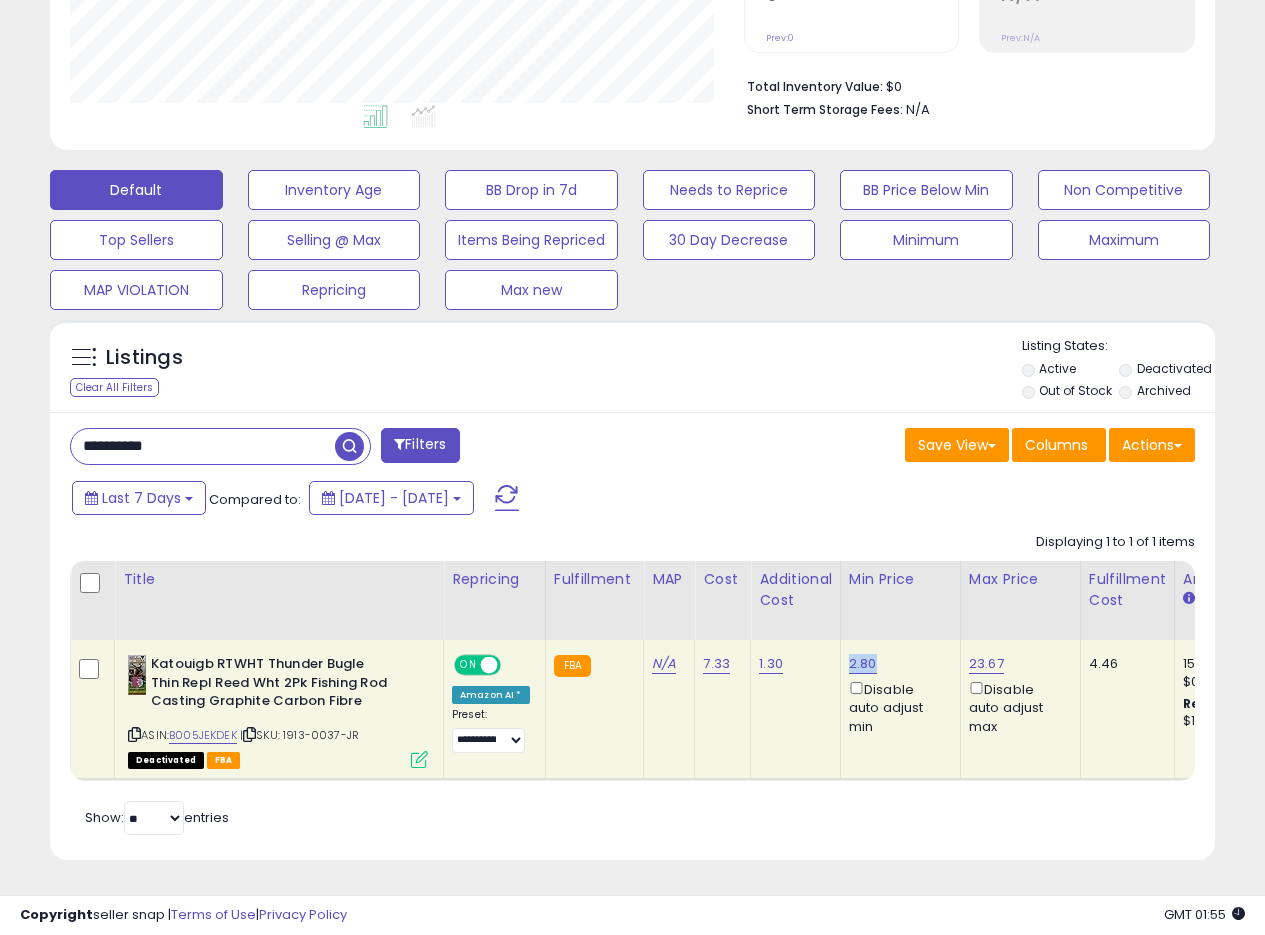 drag, startPoint x: 879, startPoint y: 647, endPoint x: 846, endPoint y: 658, distance: 34.785053 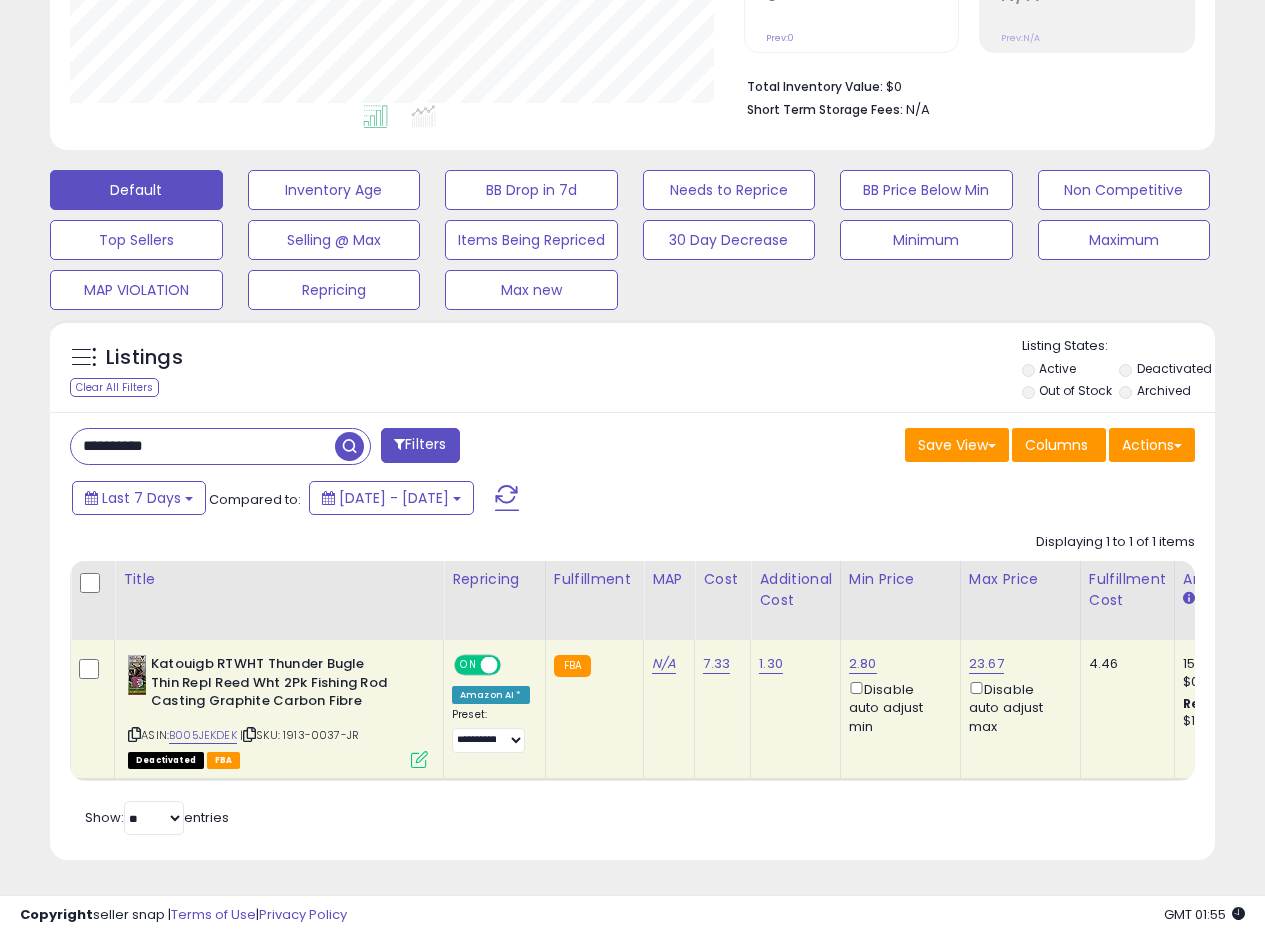drag, startPoint x: 191, startPoint y: 431, endPoint x: 0, endPoint y: 373, distance: 199.61212 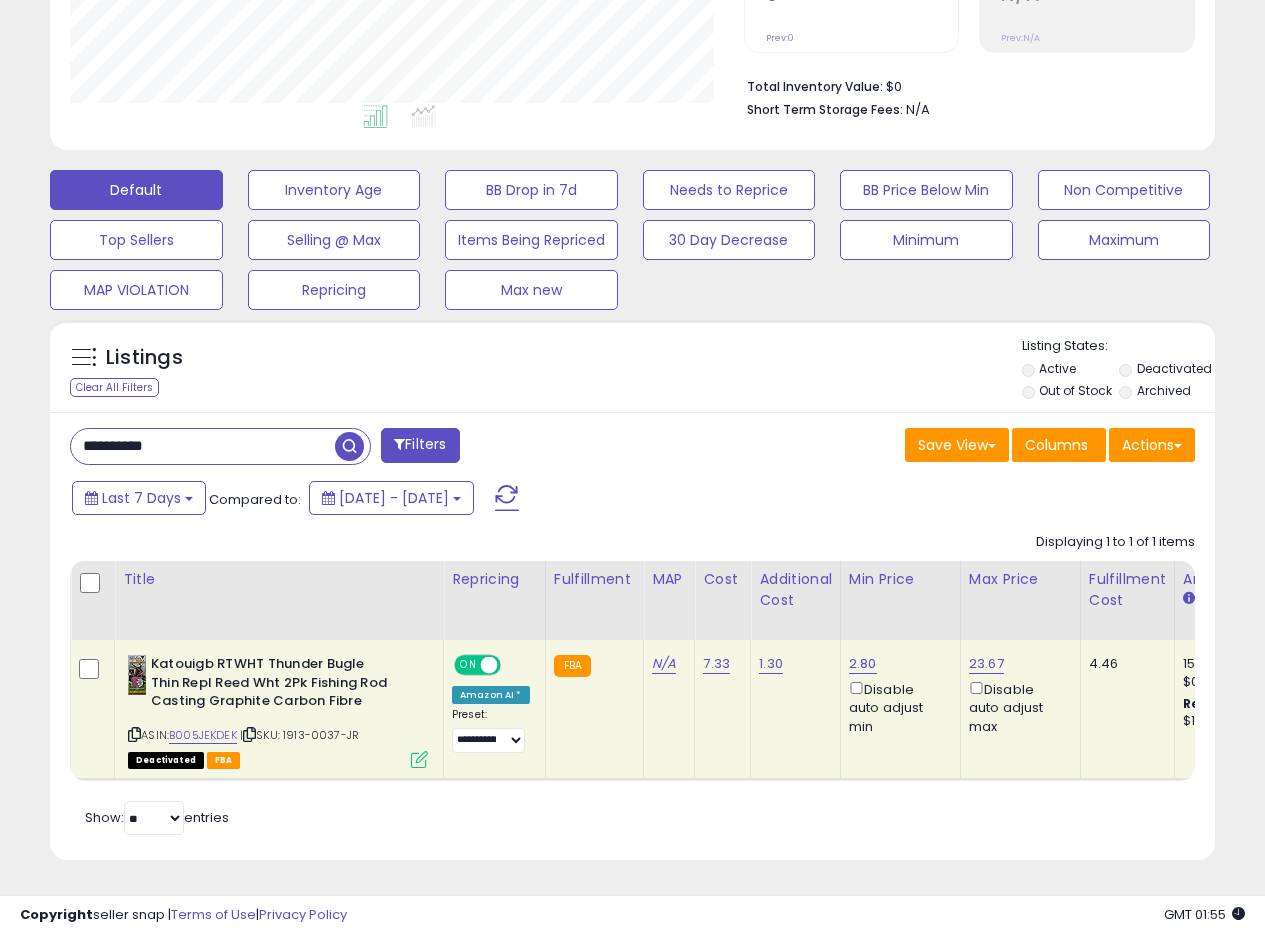 paste 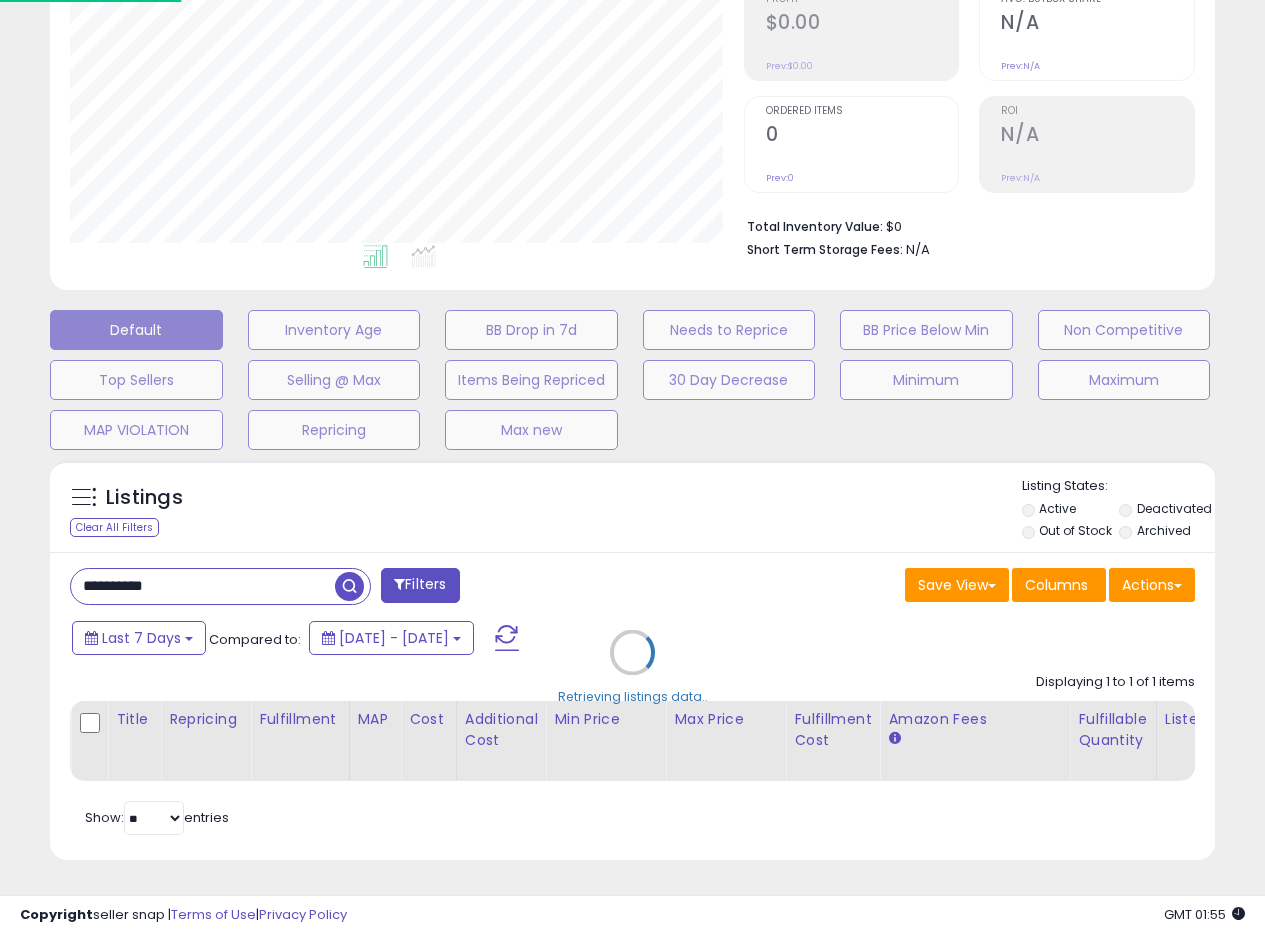 scroll, scrollTop: 999590, scrollLeft: 999317, axis: both 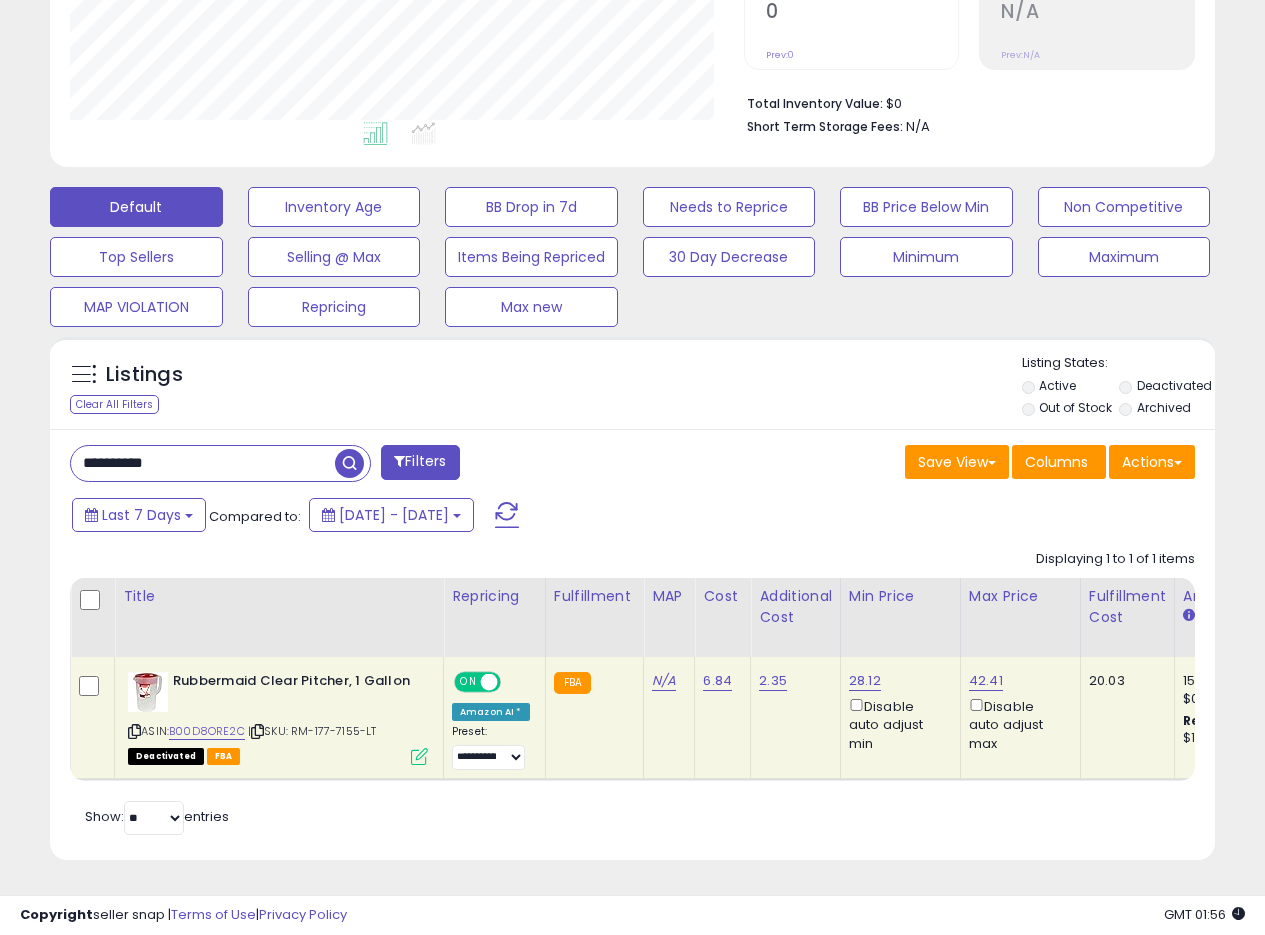 click at bounding box center [419, 756] 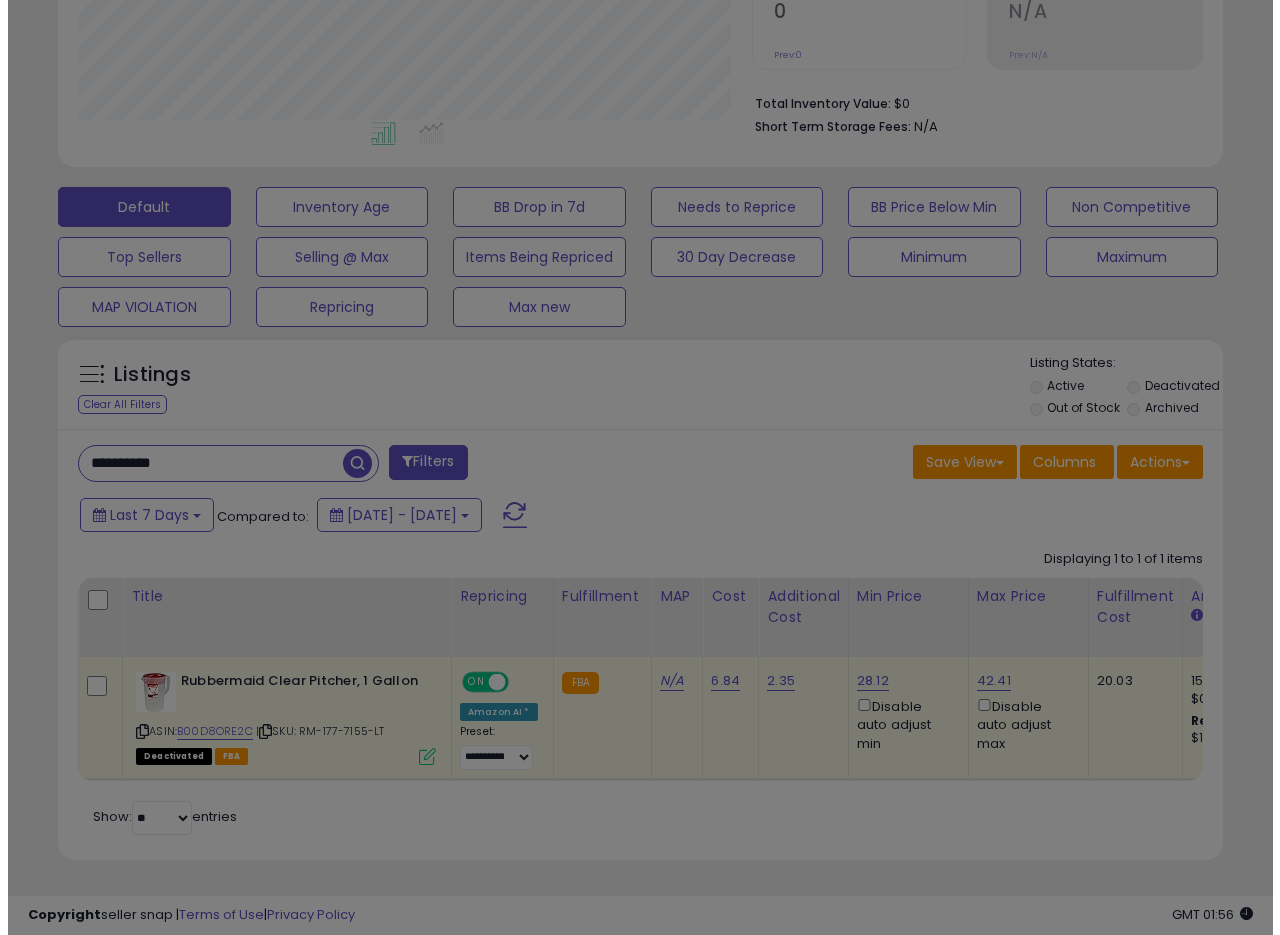 scroll, scrollTop: 999590, scrollLeft: 999317, axis: both 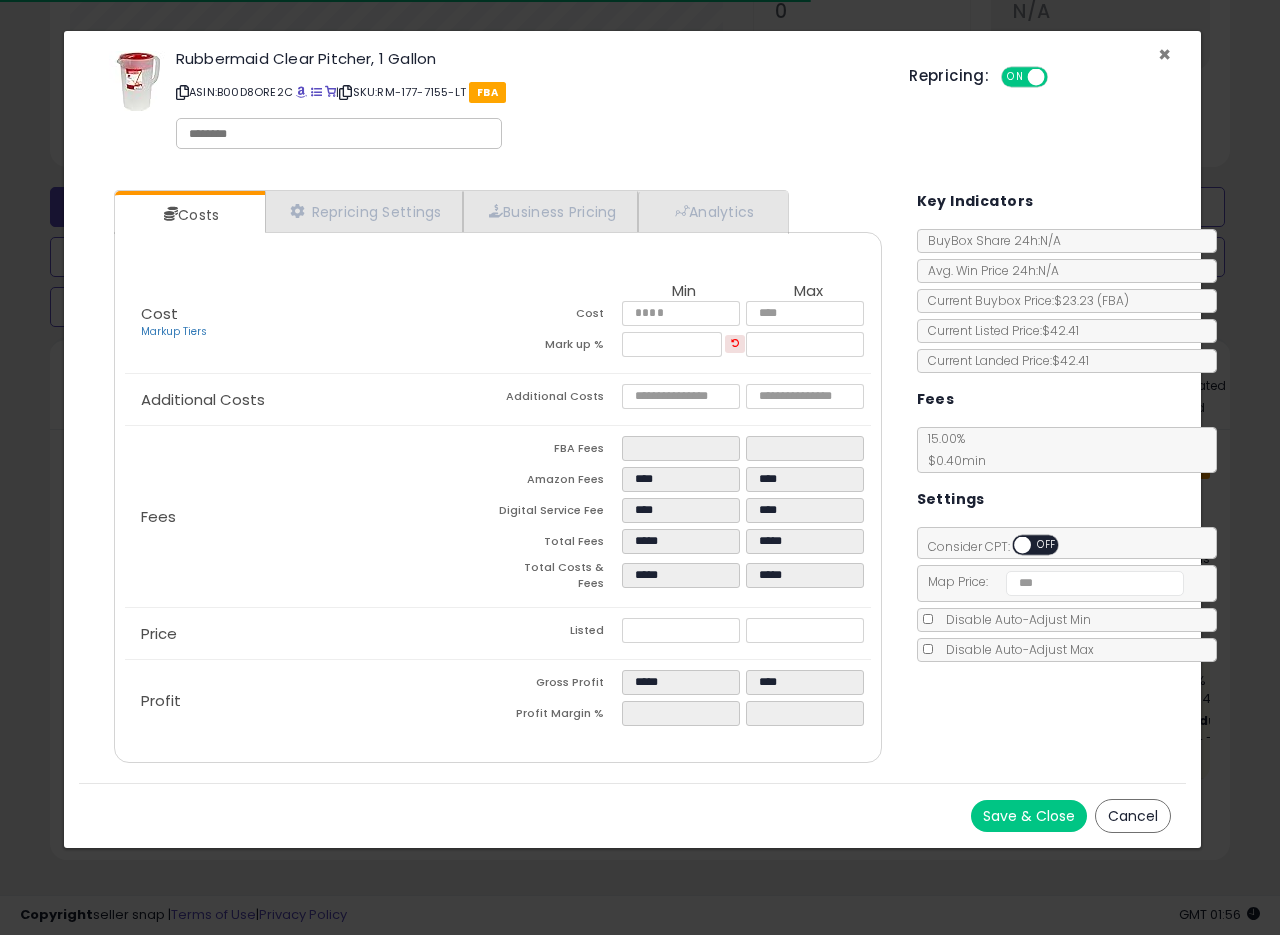 click on "×" at bounding box center (1164, 54) 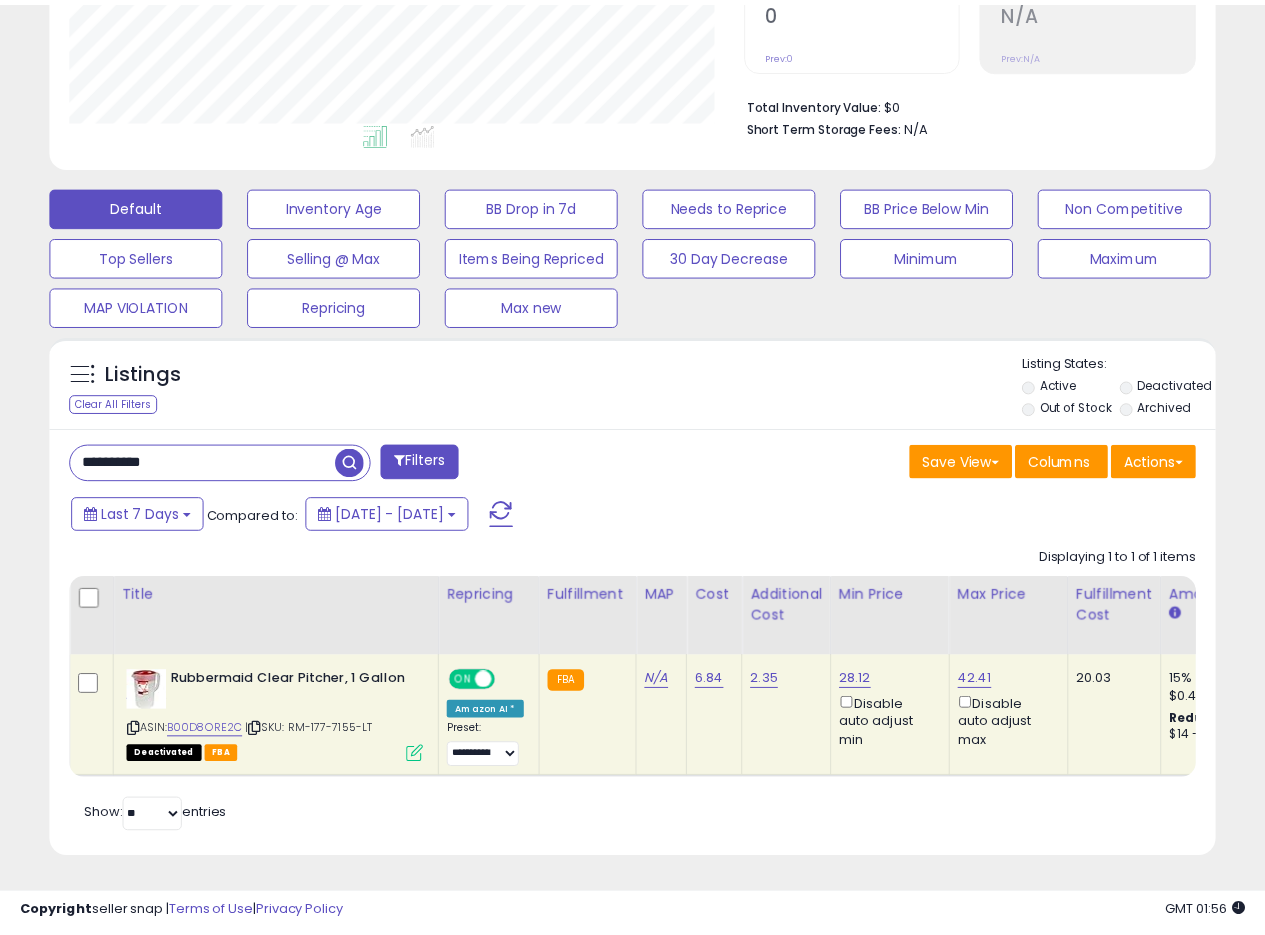 scroll, scrollTop: 410, scrollLeft: 674, axis: both 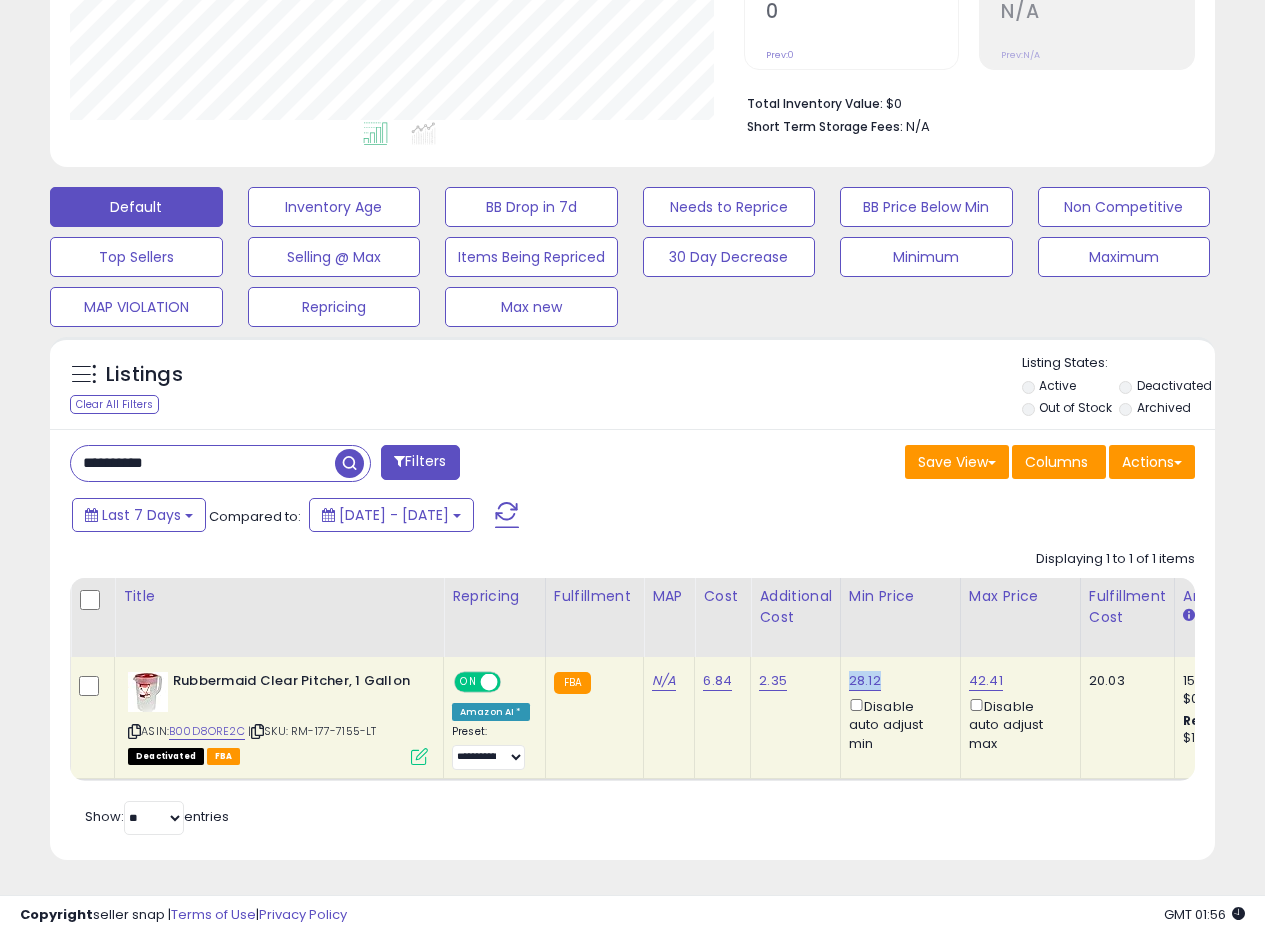 drag, startPoint x: 883, startPoint y: 656, endPoint x: 845, endPoint y: 669, distance: 40.16217 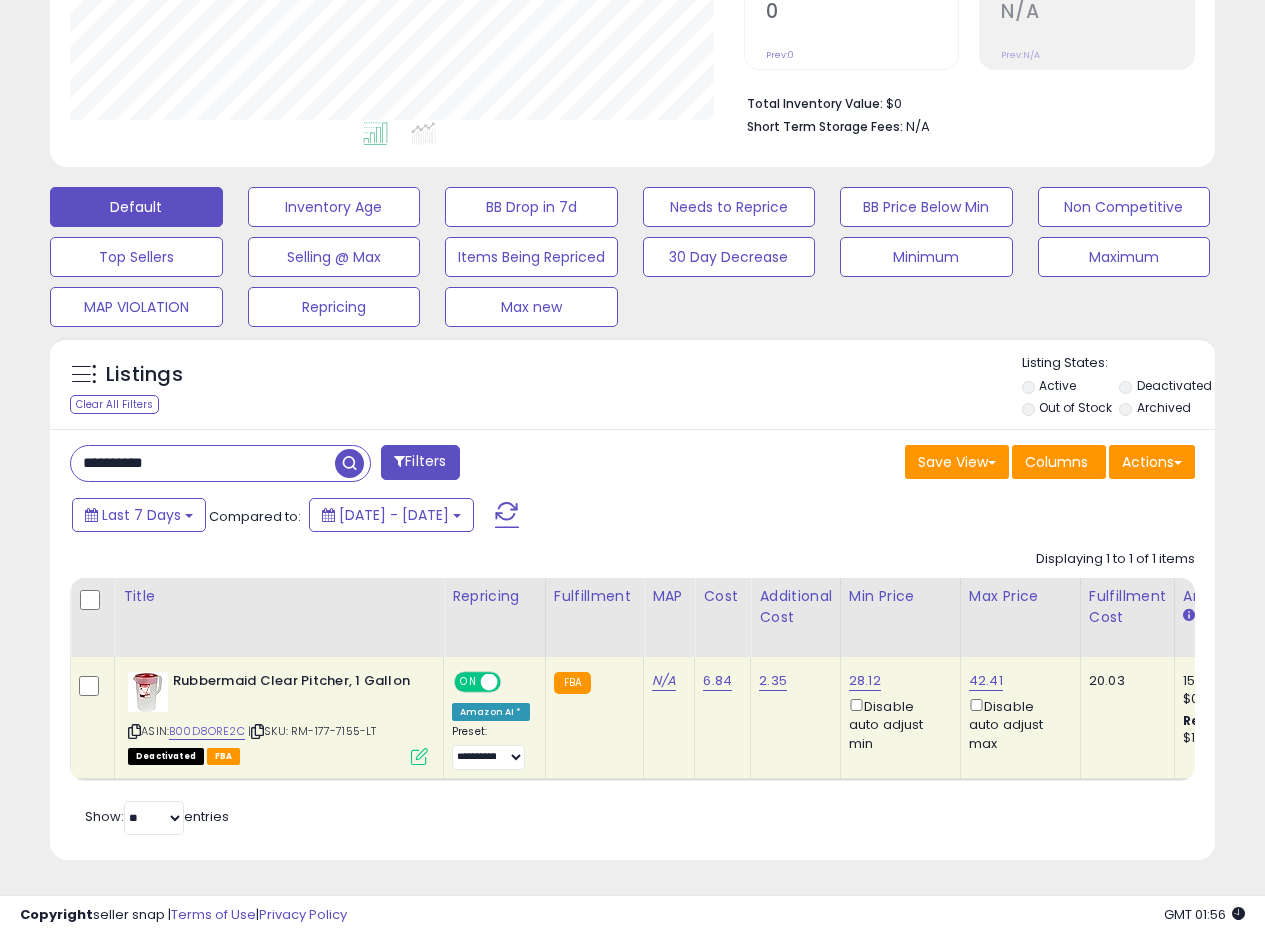 drag, startPoint x: 207, startPoint y: 451, endPoint x: 0, endPoint y: 426, distance: 208.5042 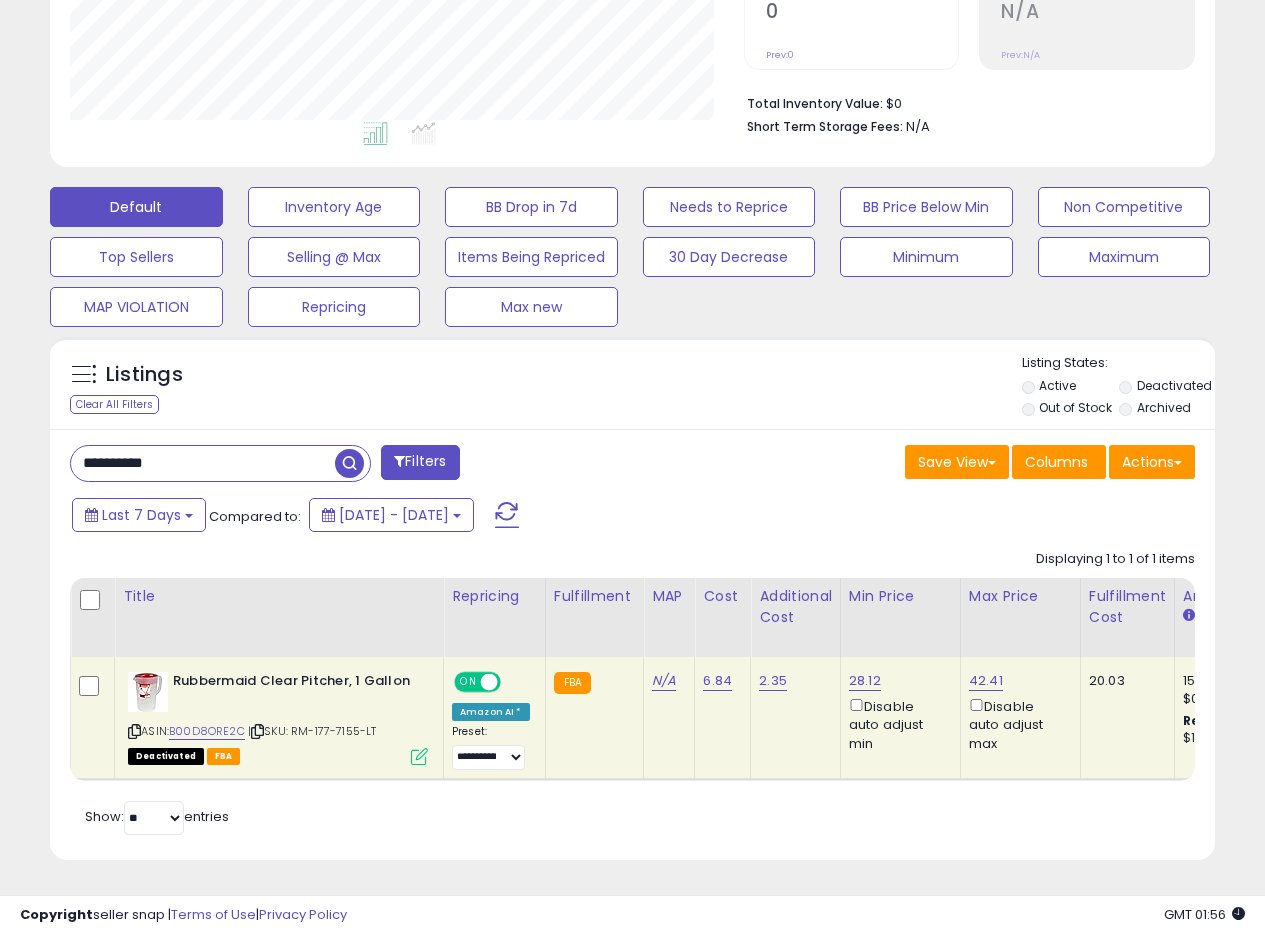 paste 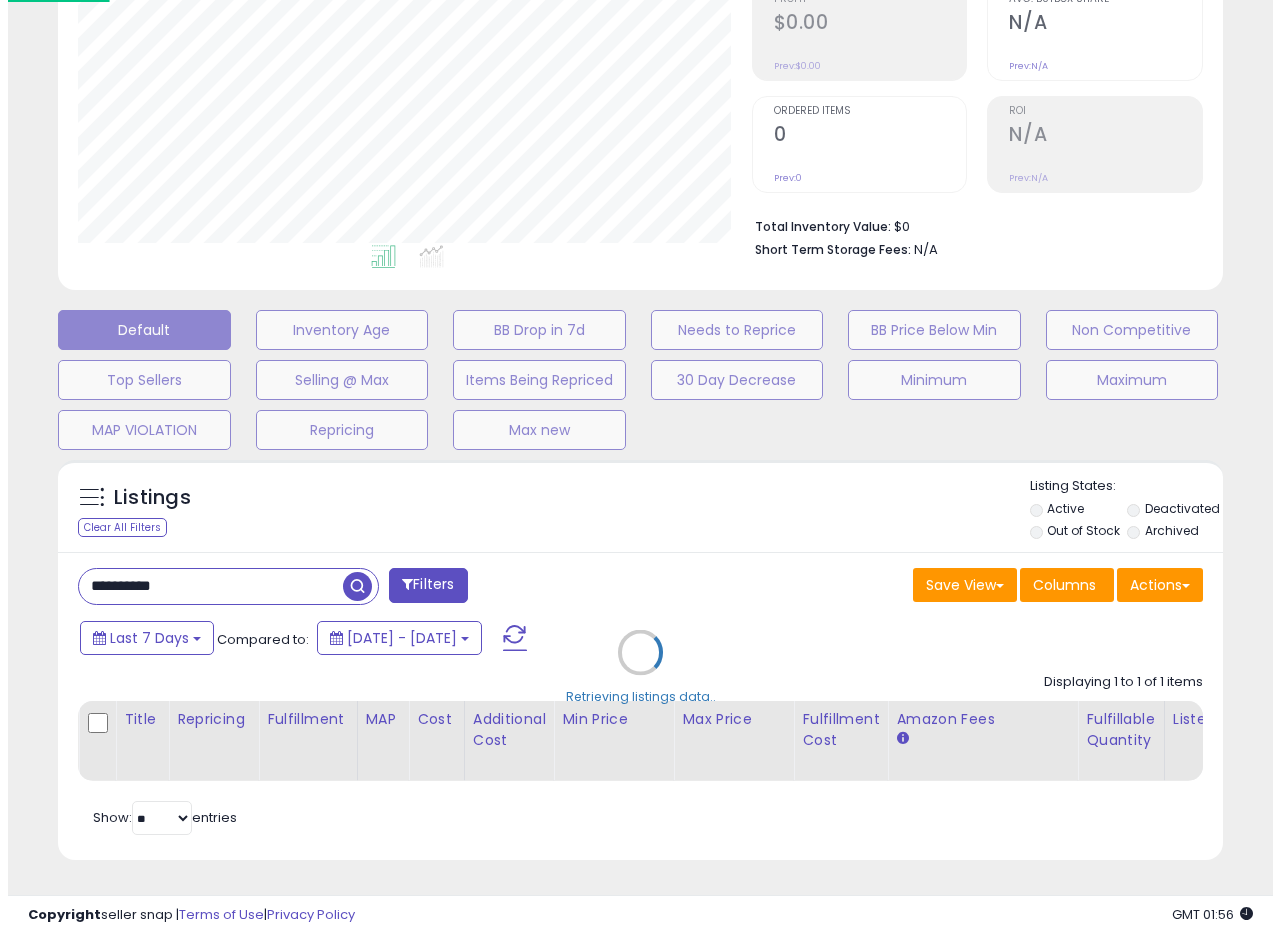 scroll, scrollTop: 335, scrollLeft: 0, axis: vertical 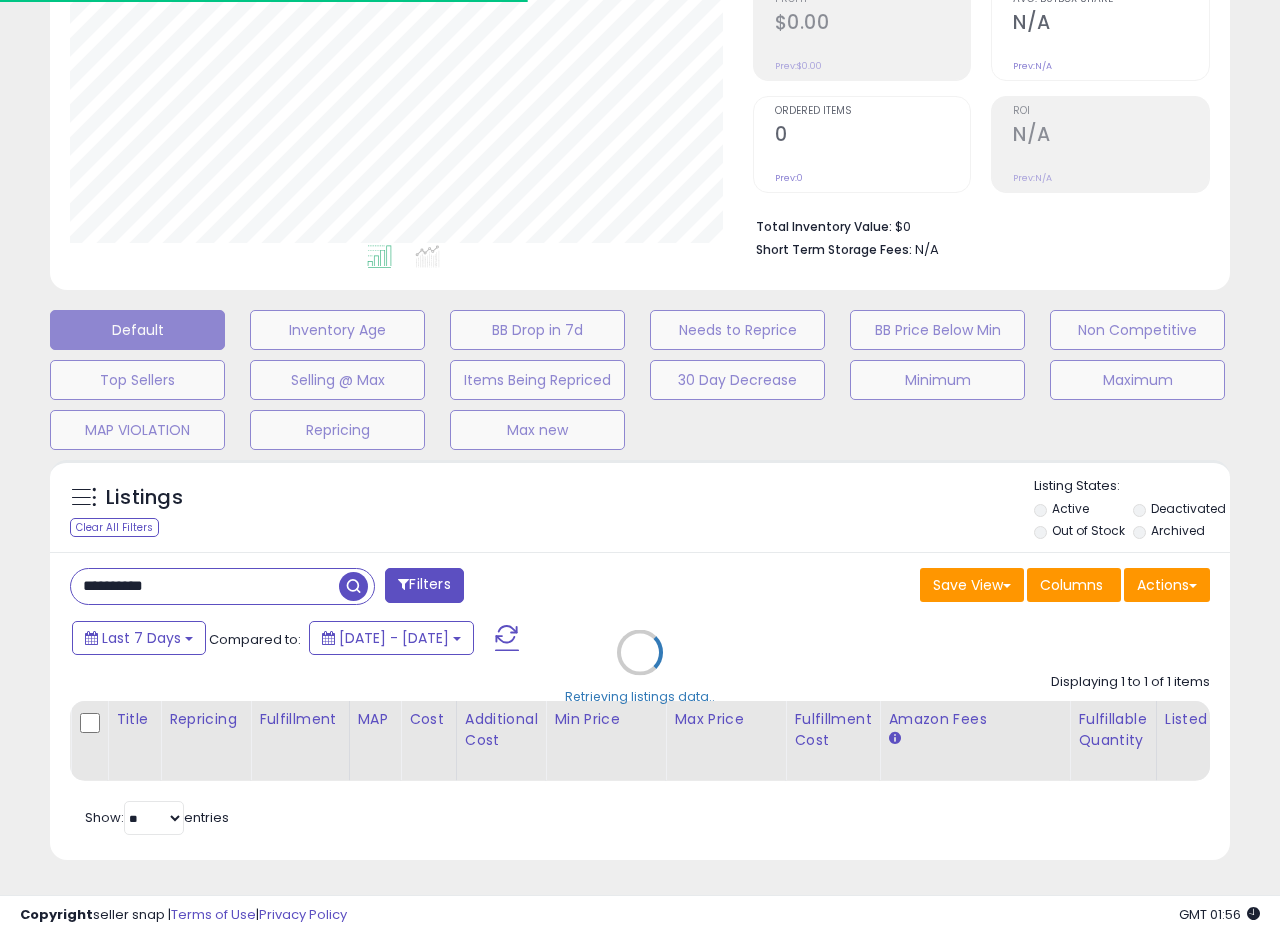 click on "Retrieving listings data.." at bounding box center [640, 667] 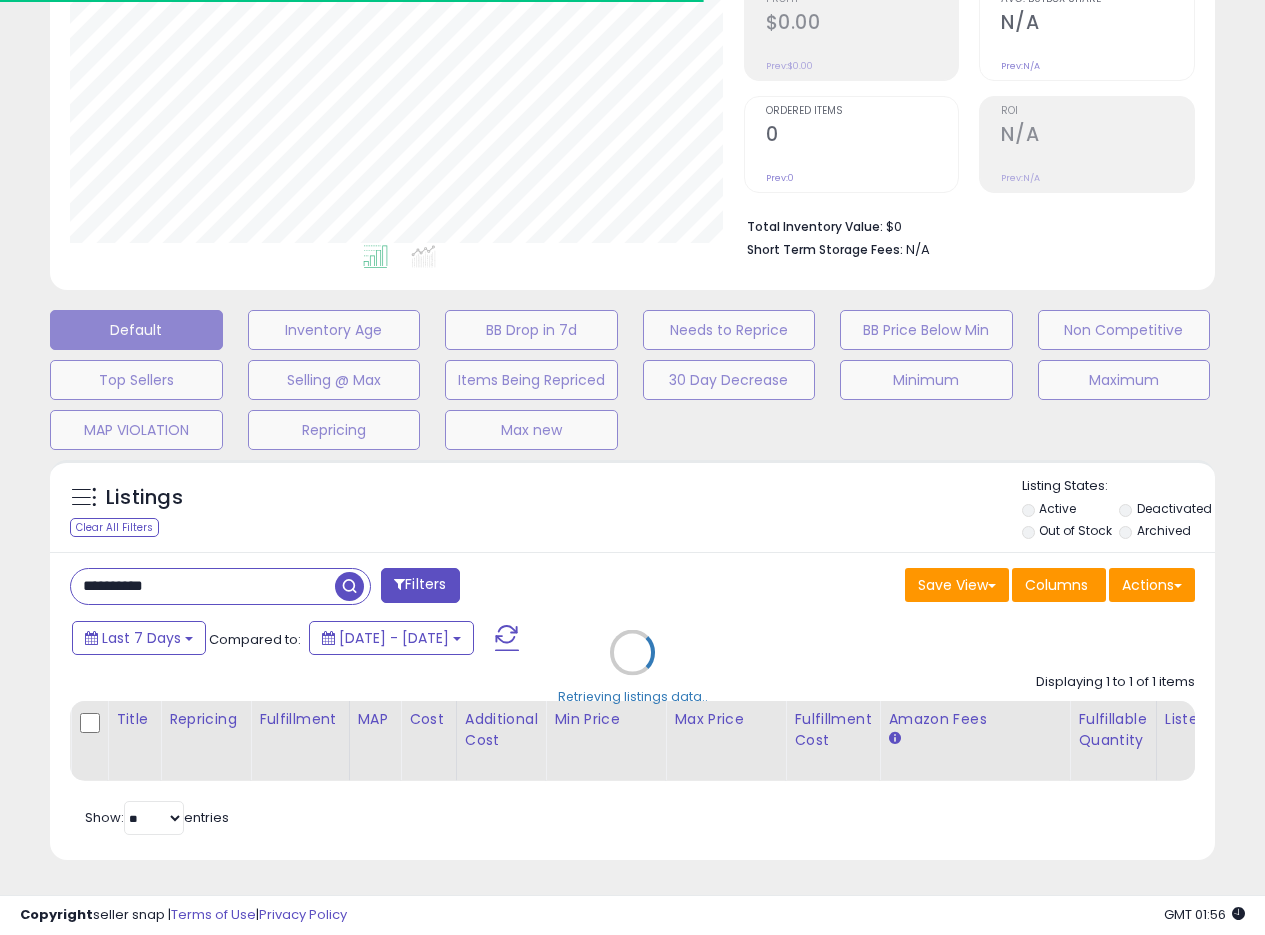 scroll, scrollTop: 410, scrollLeft: 674, axis: both 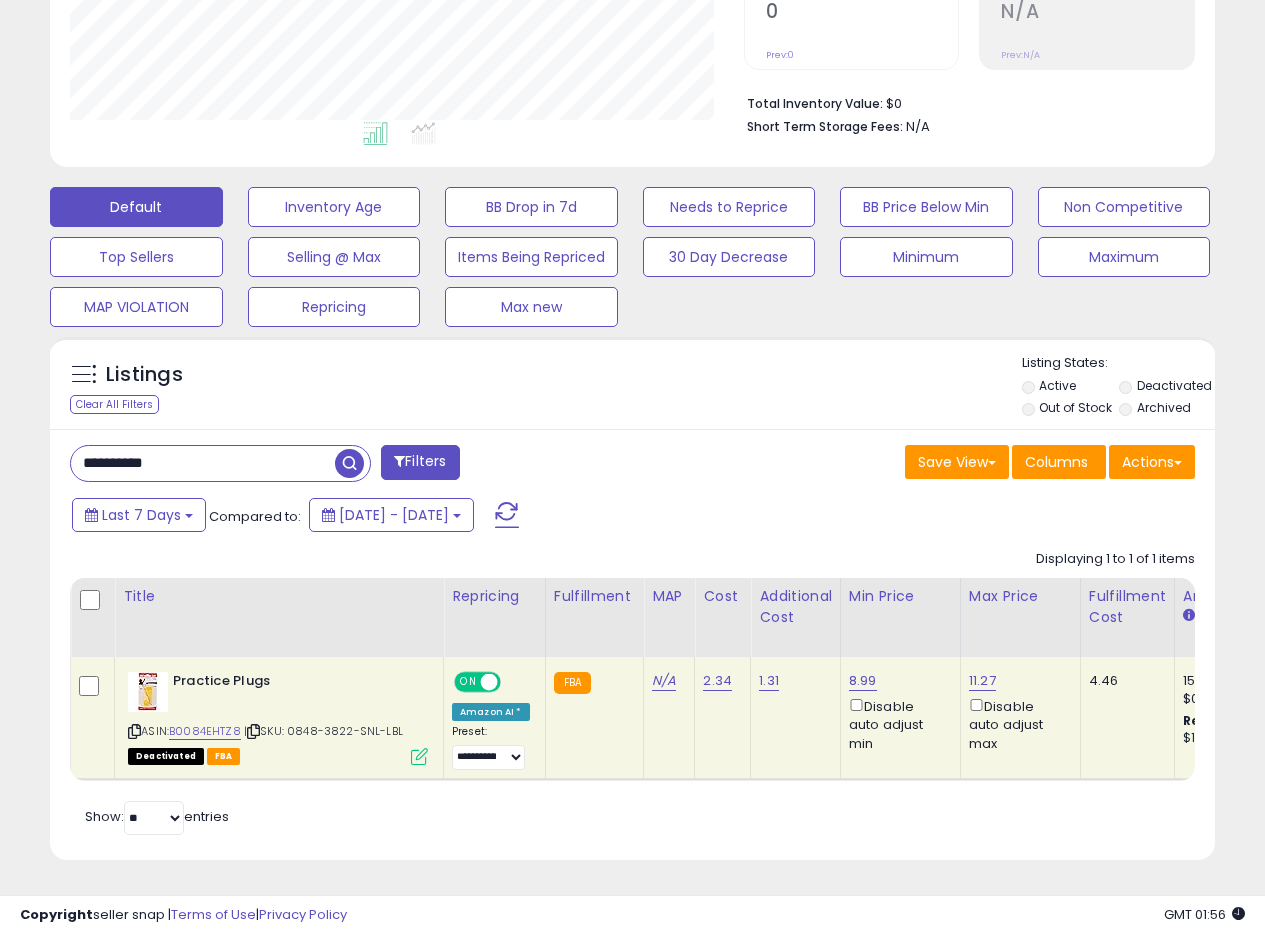 drag, startPoint x: 819, startPoint y: 420, endPoint x: 853, endPoint y: 372, distance: 58.821766 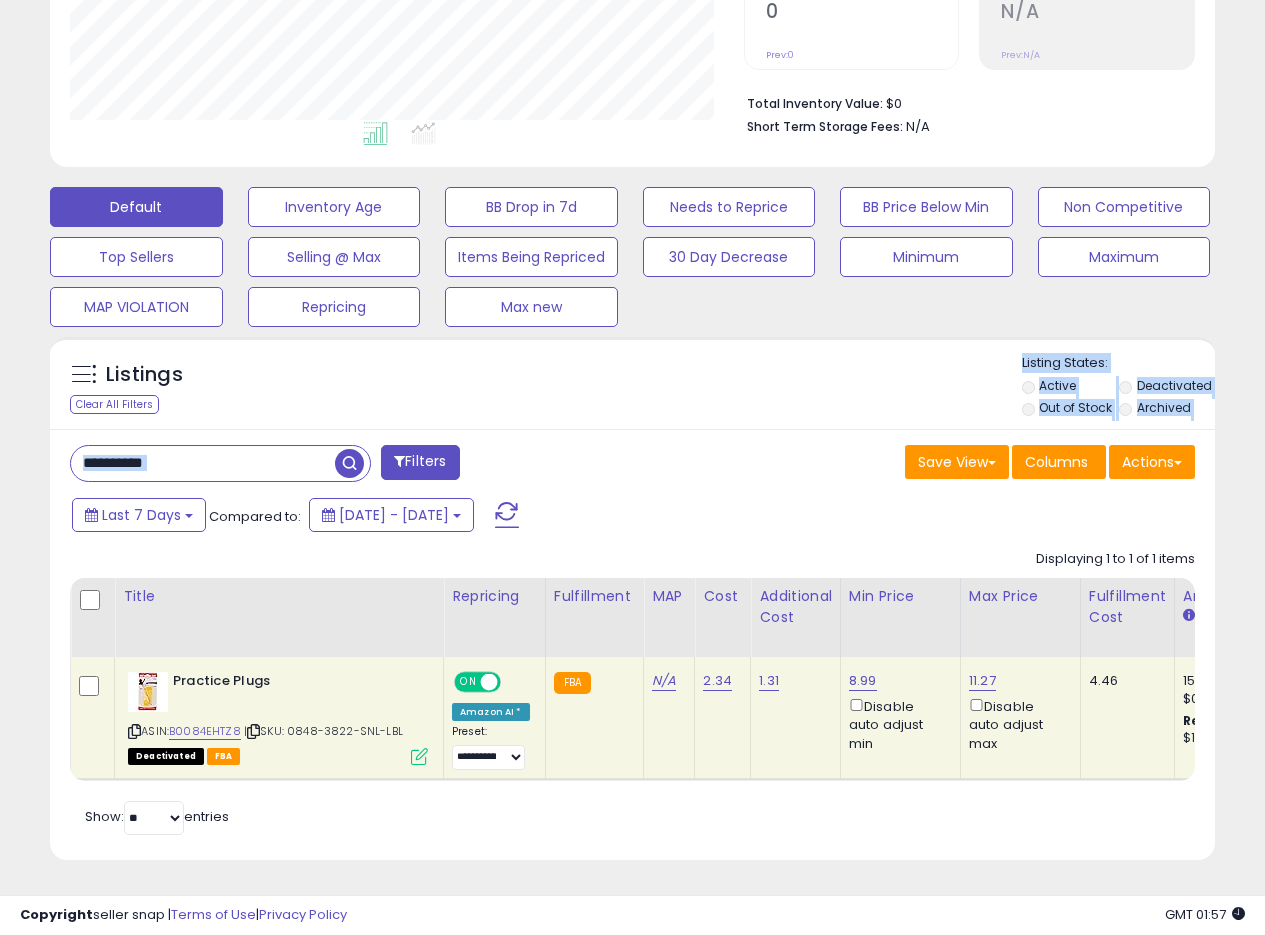 click on "**********" at bounding box center (344, 465) 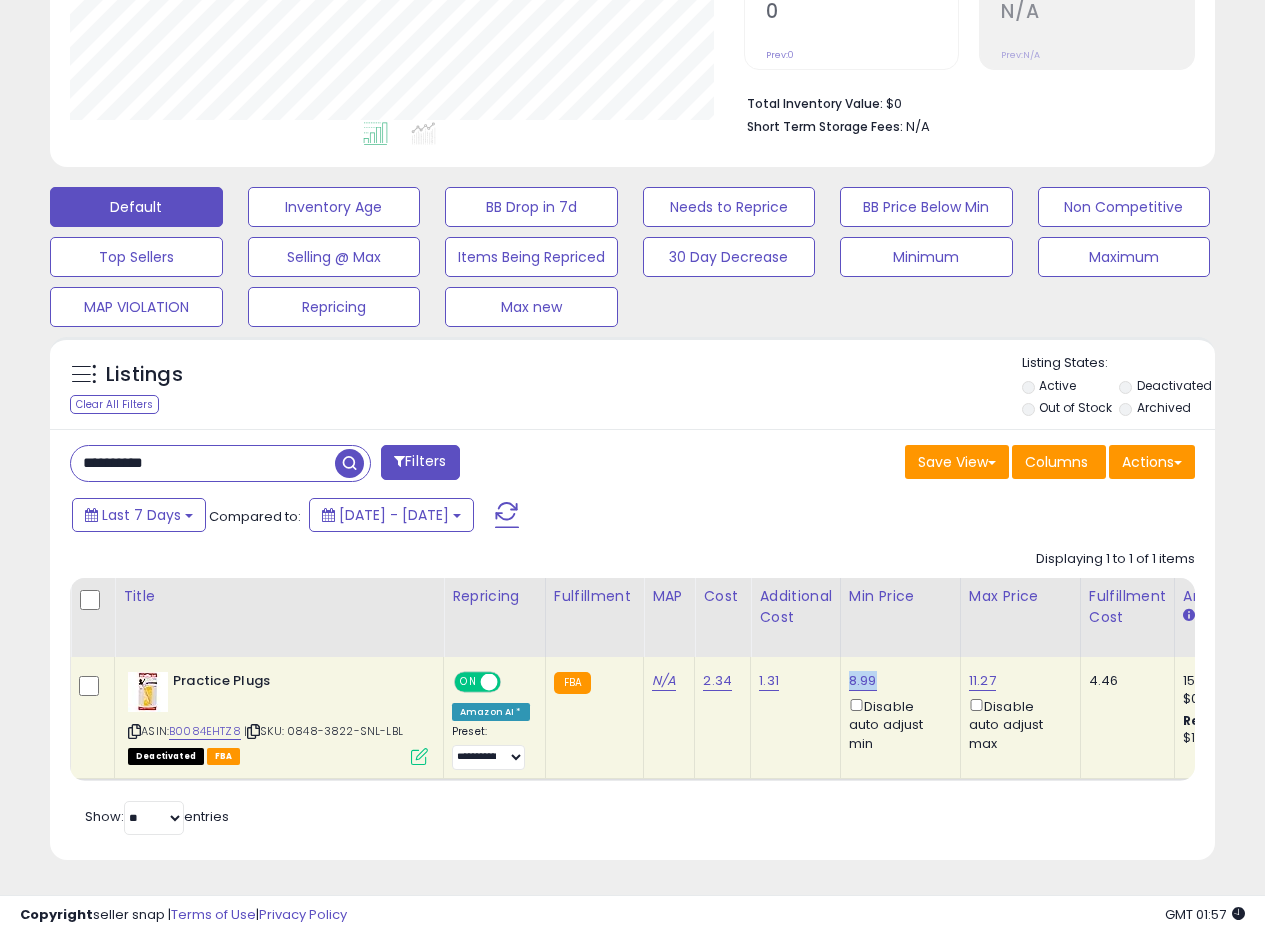 drag, startPoint x: 875, startPoint y: 662, endPoint x: 844, endPoint y: 666, distance: 31.257 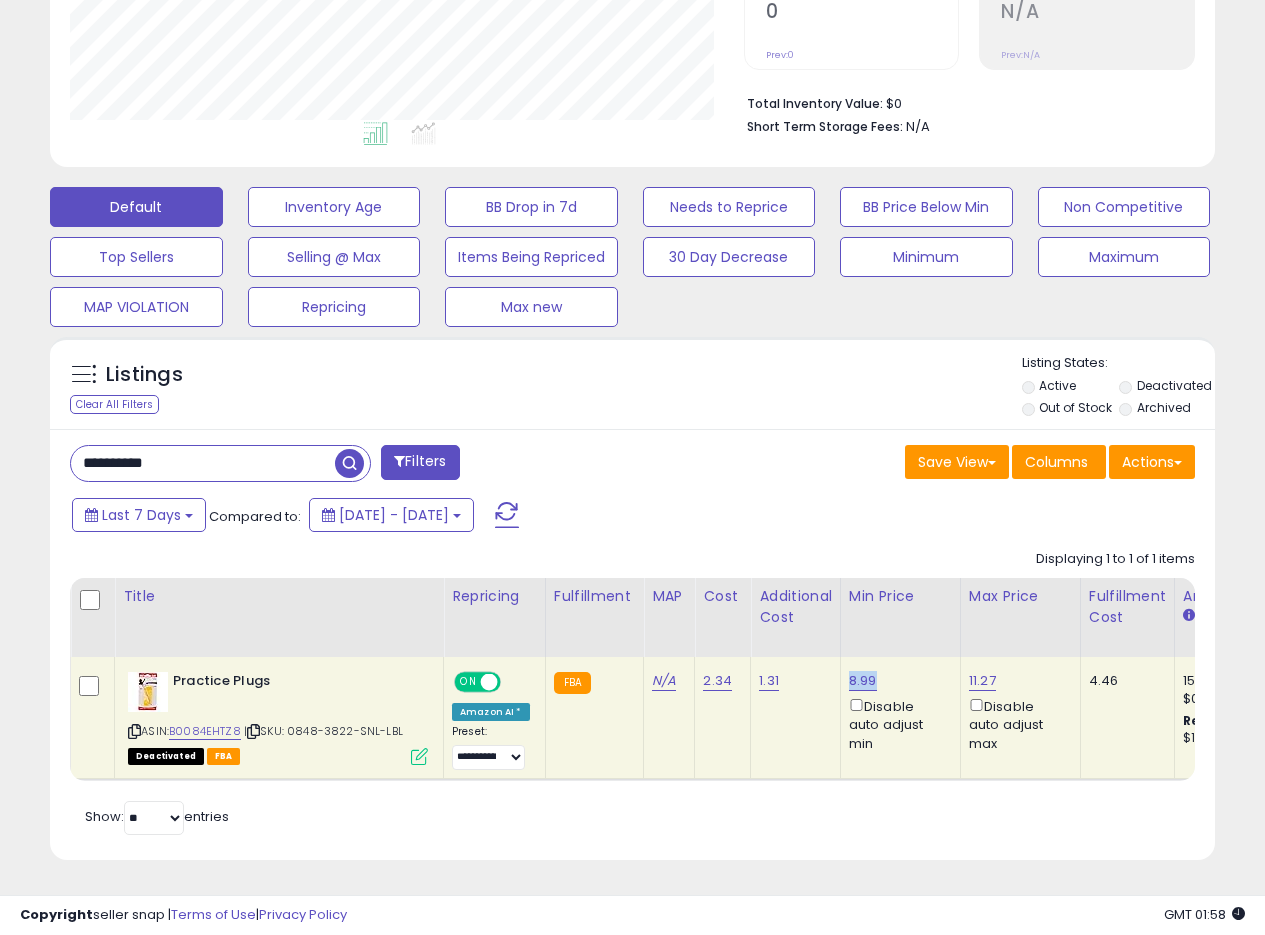 scroll, scrollTop: 0, scrollLeft: 0, axis: both 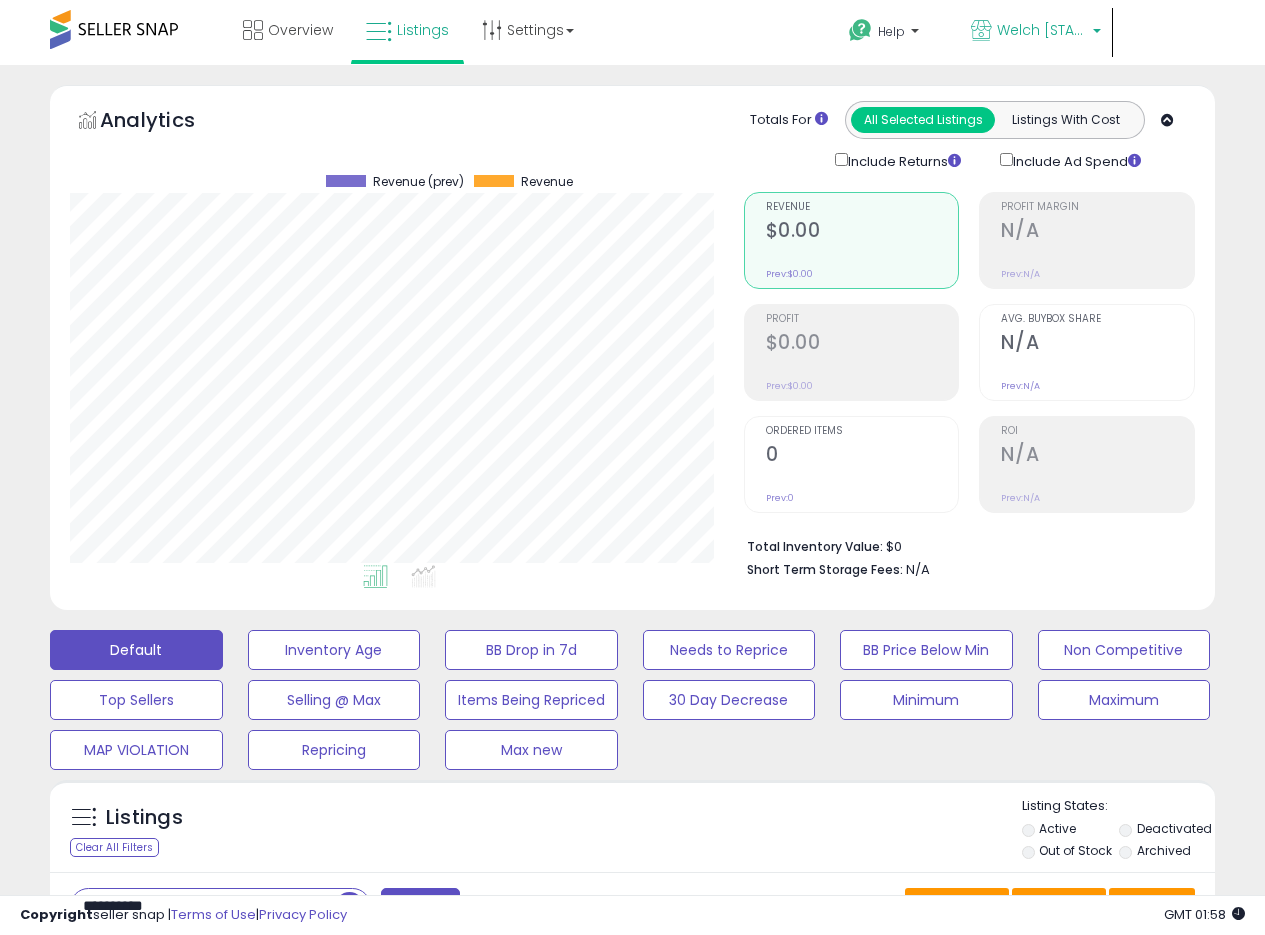 click on "[CITY] [STATE]" at bounding box center (1042, 30) 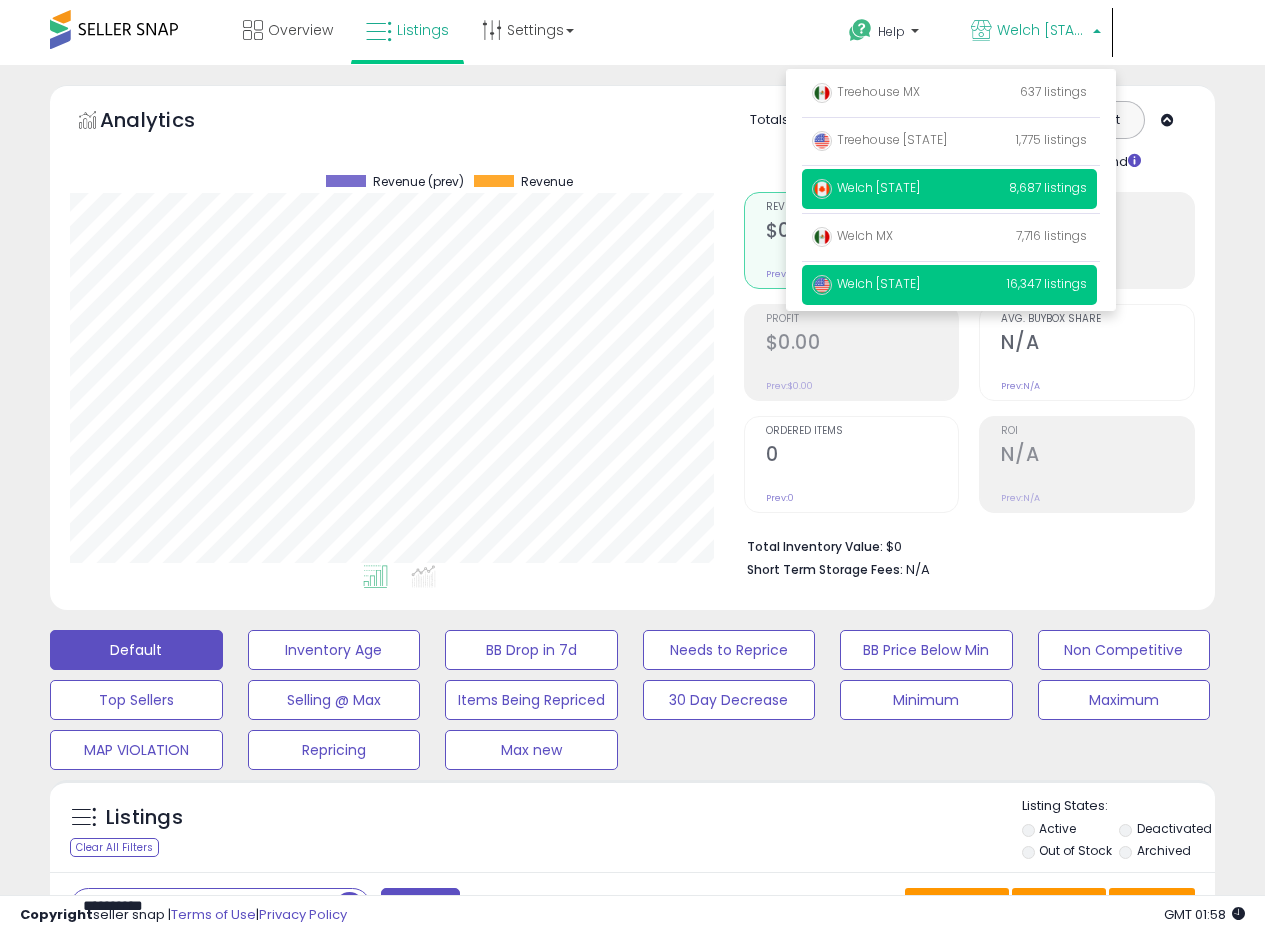 click on "[CITY] USA" at bounding box center (866, 283) 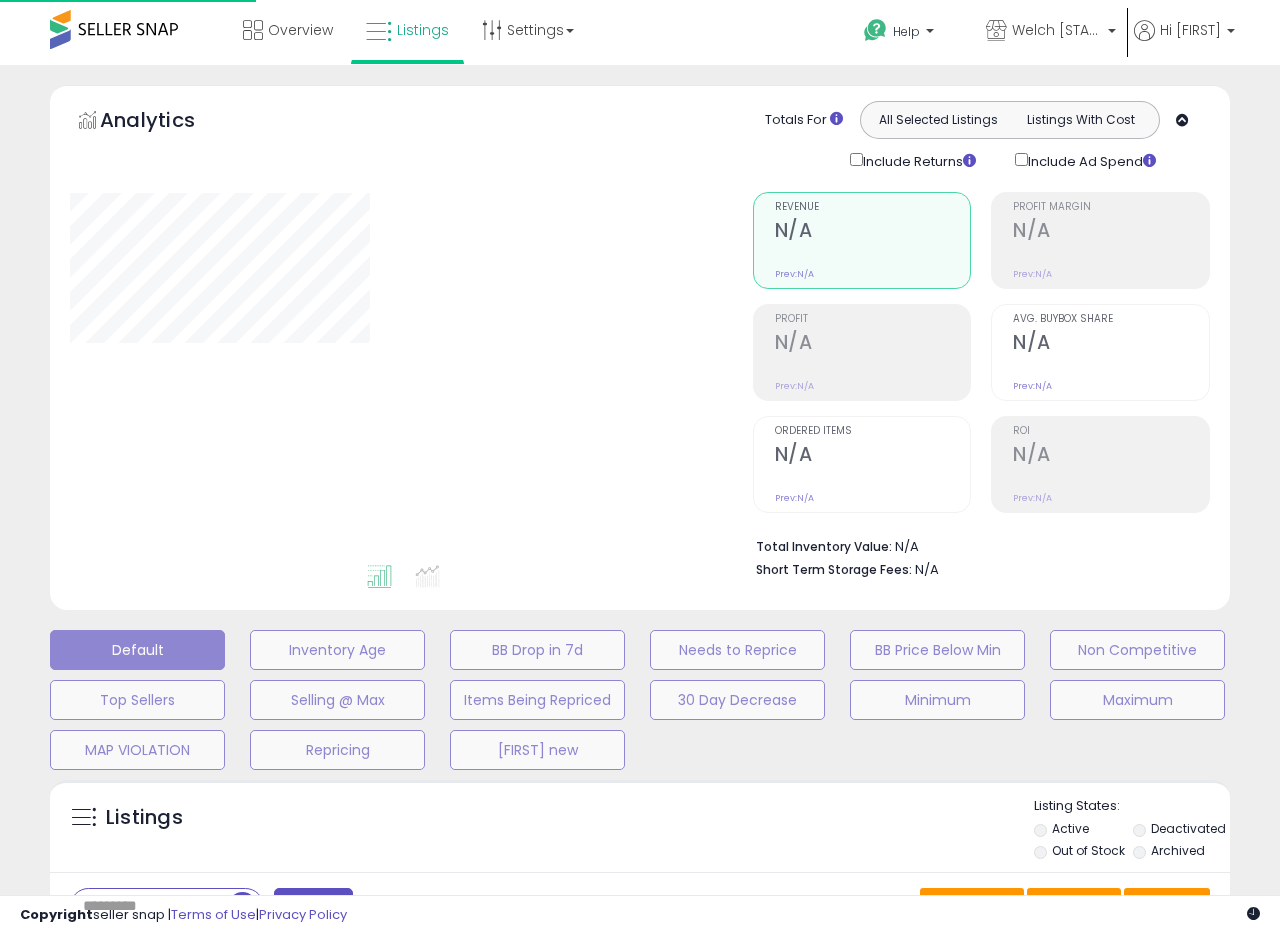 type on "**********" 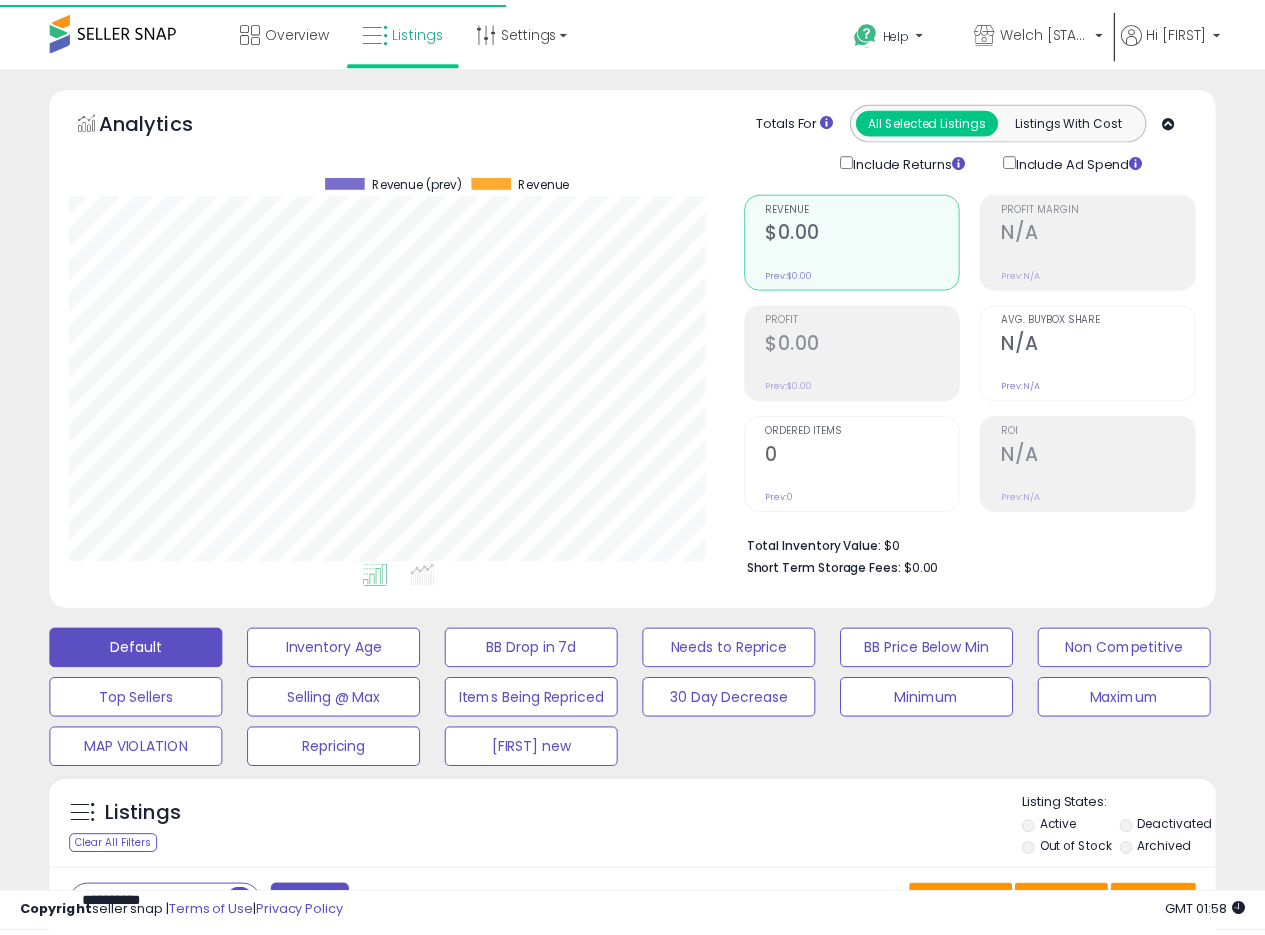 scroll, scrollTop: 0, scrollLeft: 0, axis: both 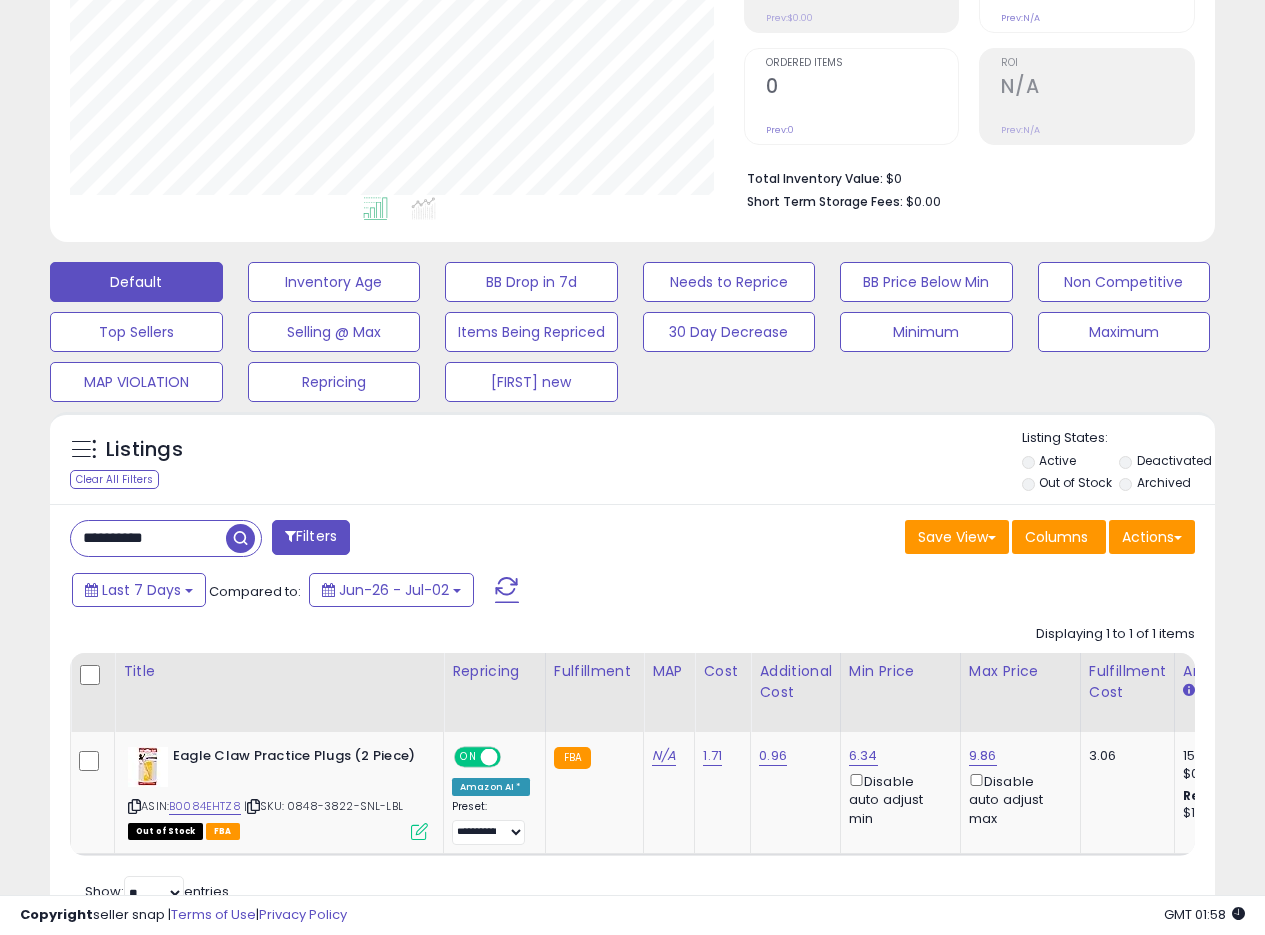 click on "**********" at bounding box center (632, 719) 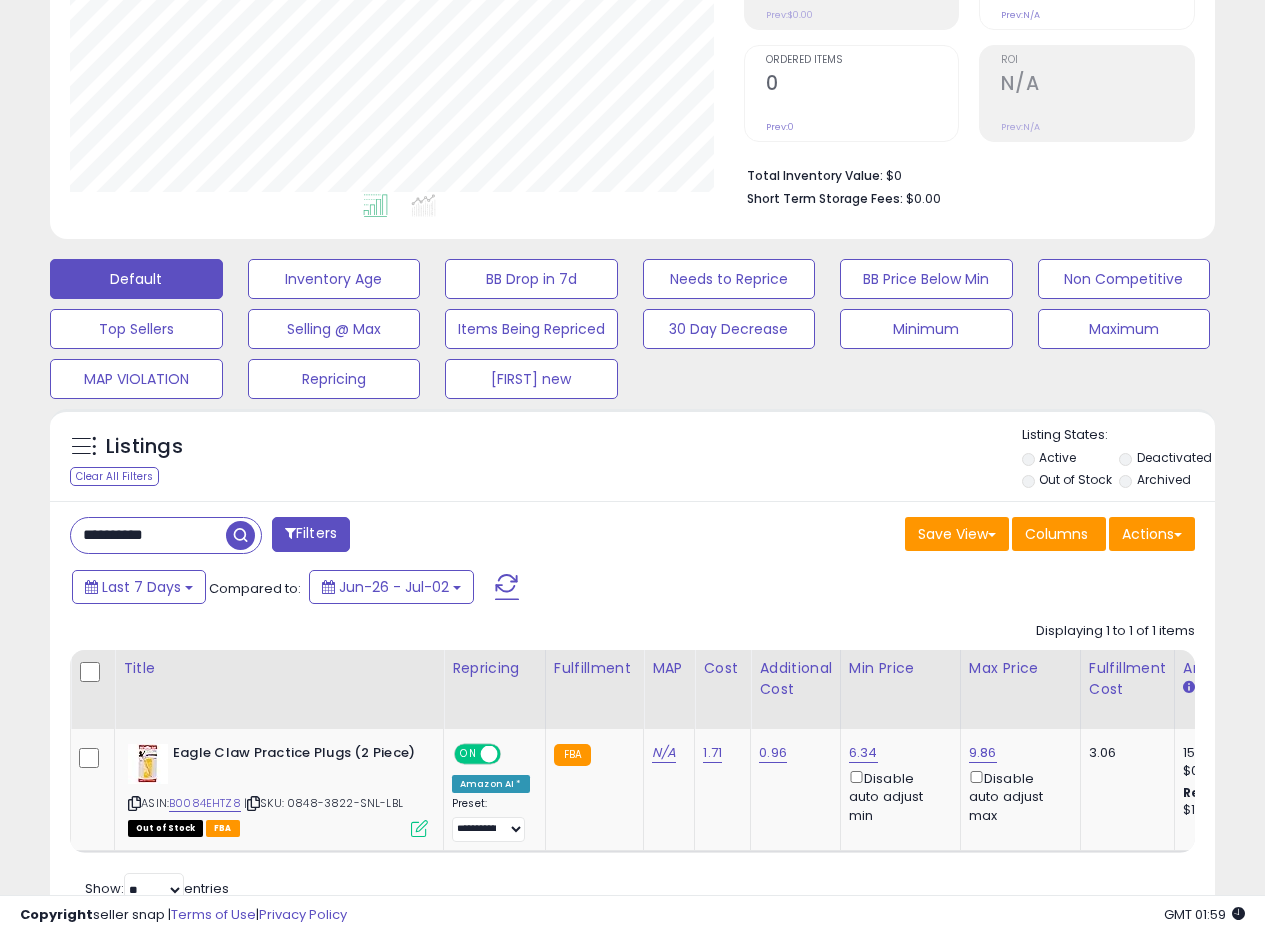 scroll, scrollTop: 368, scrollLeft: 0, axis: vertical 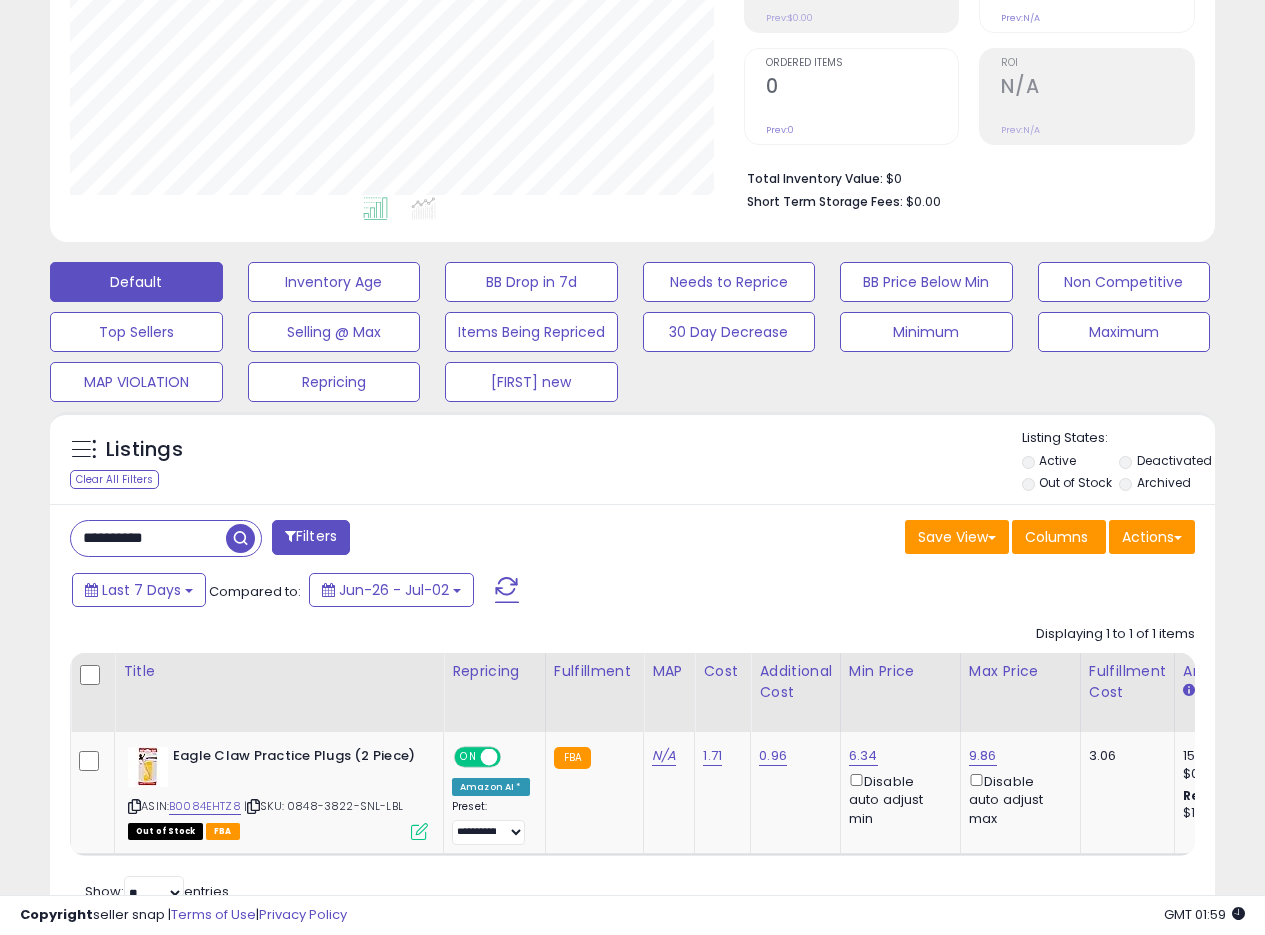 click on "Listings
Clear All Filters
Listing States:" at bounding box center [632, 463] 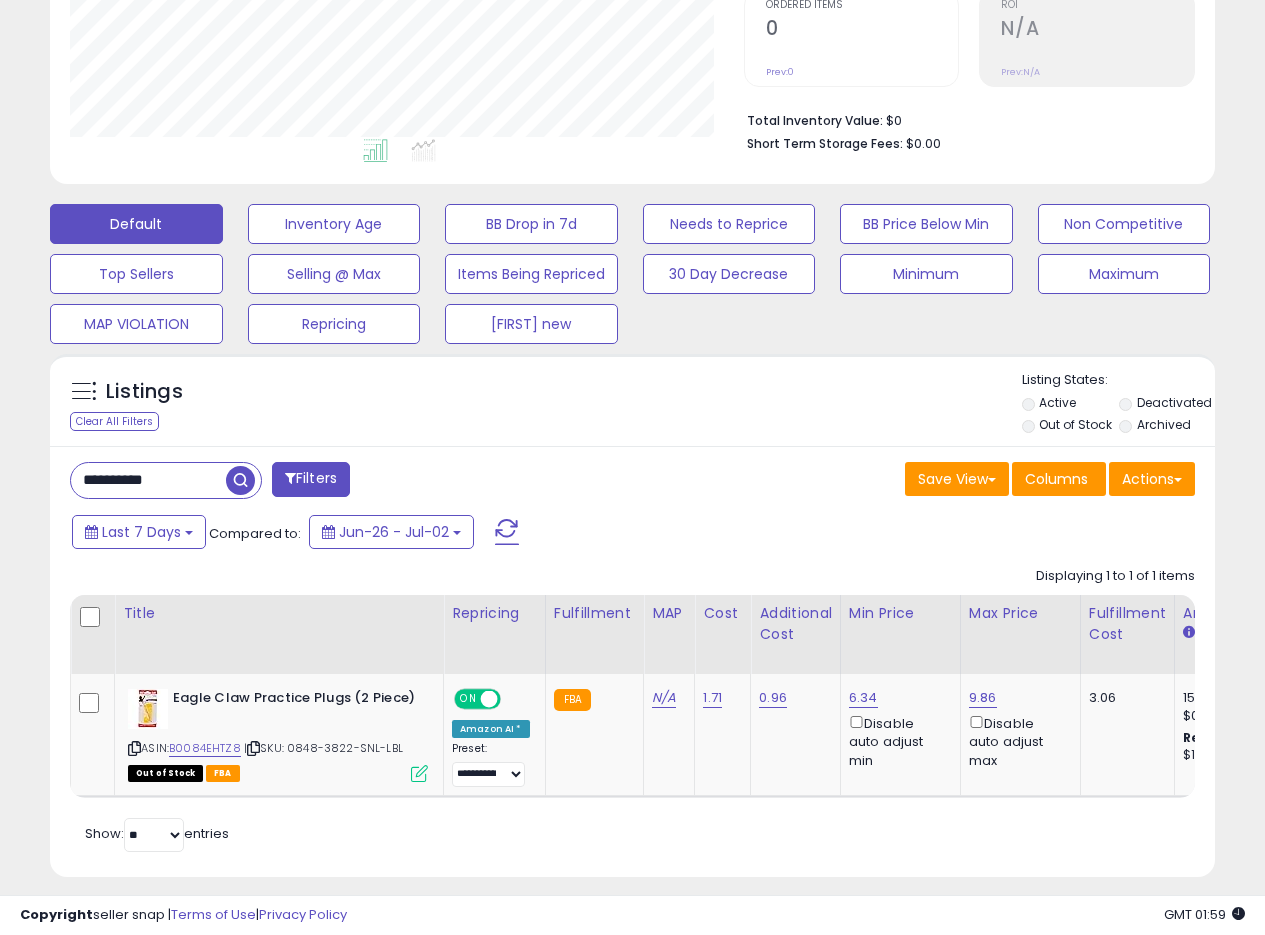 scroll, scrollTop: 458, scrollLeft: 0, axis: vertical 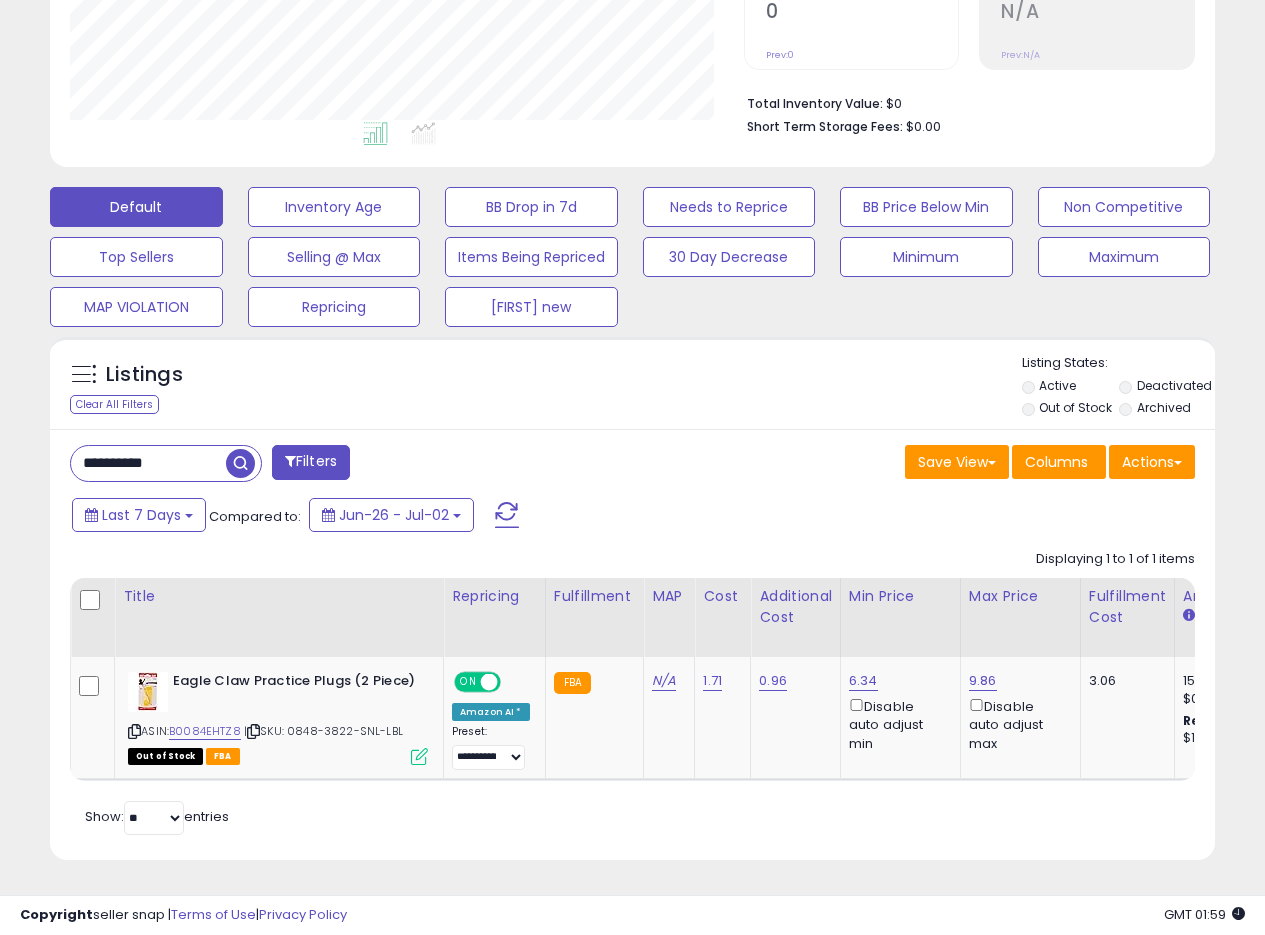 click on "Last 7 Days
Compared to:
Jun-26 - Jul-02" at bounding box center (489, 517) 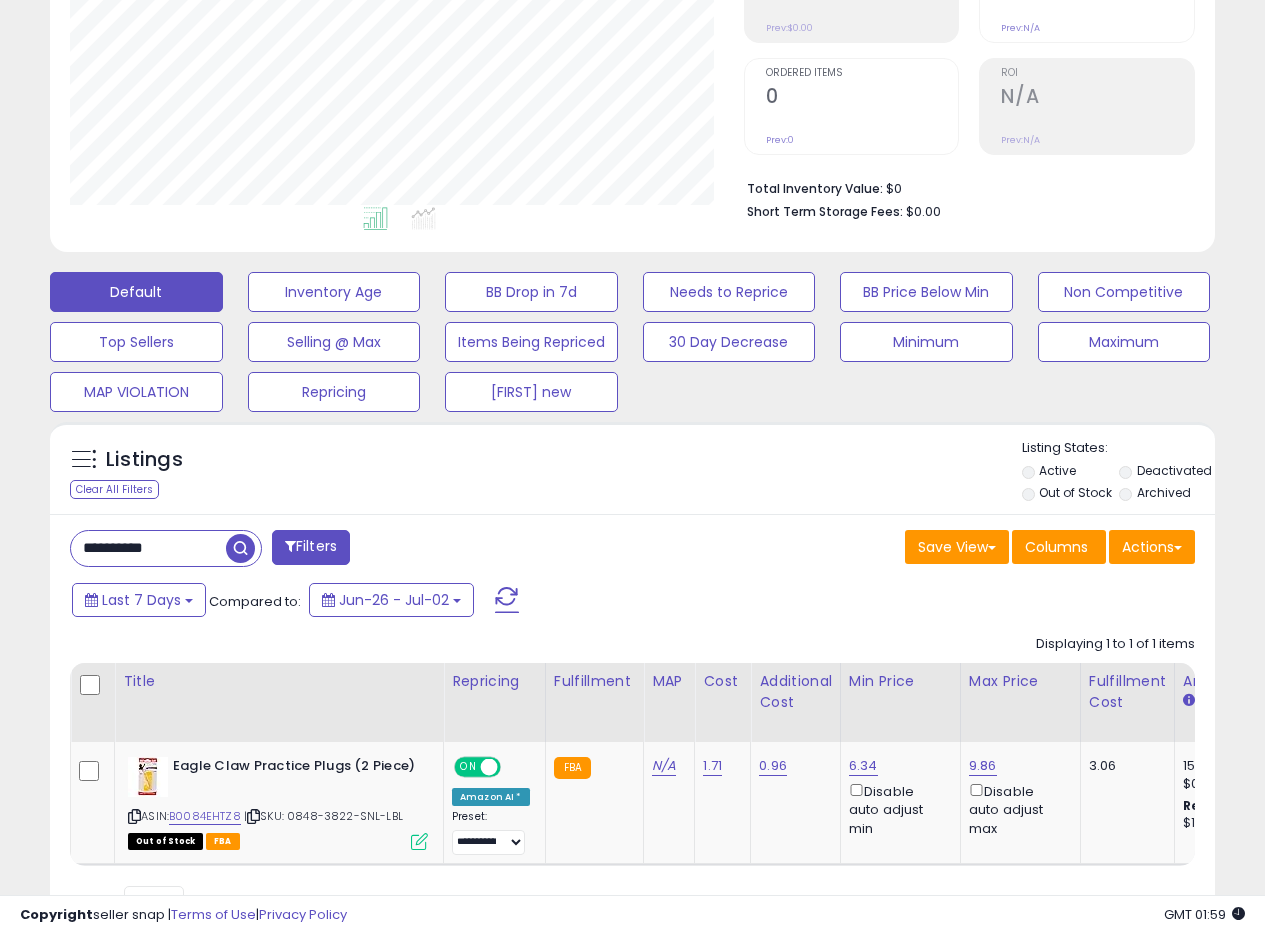 drag, startPoint x: 653, startPoint y: 512, endPoint x: 666, endPoint y: 506, distance: 14.3178215 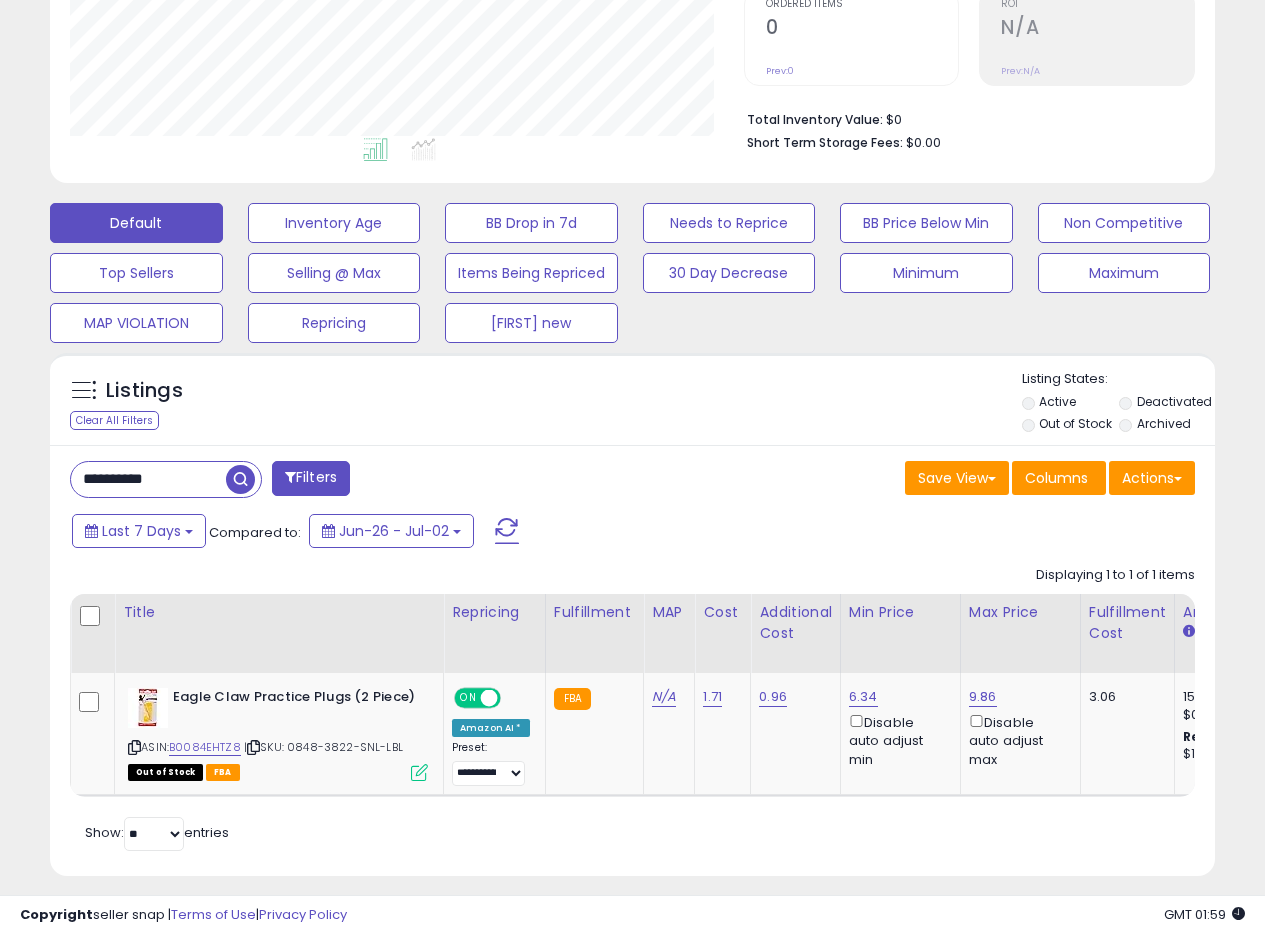 scroll, scrollTop: 458, scrollLeft: 0, axis: vertical 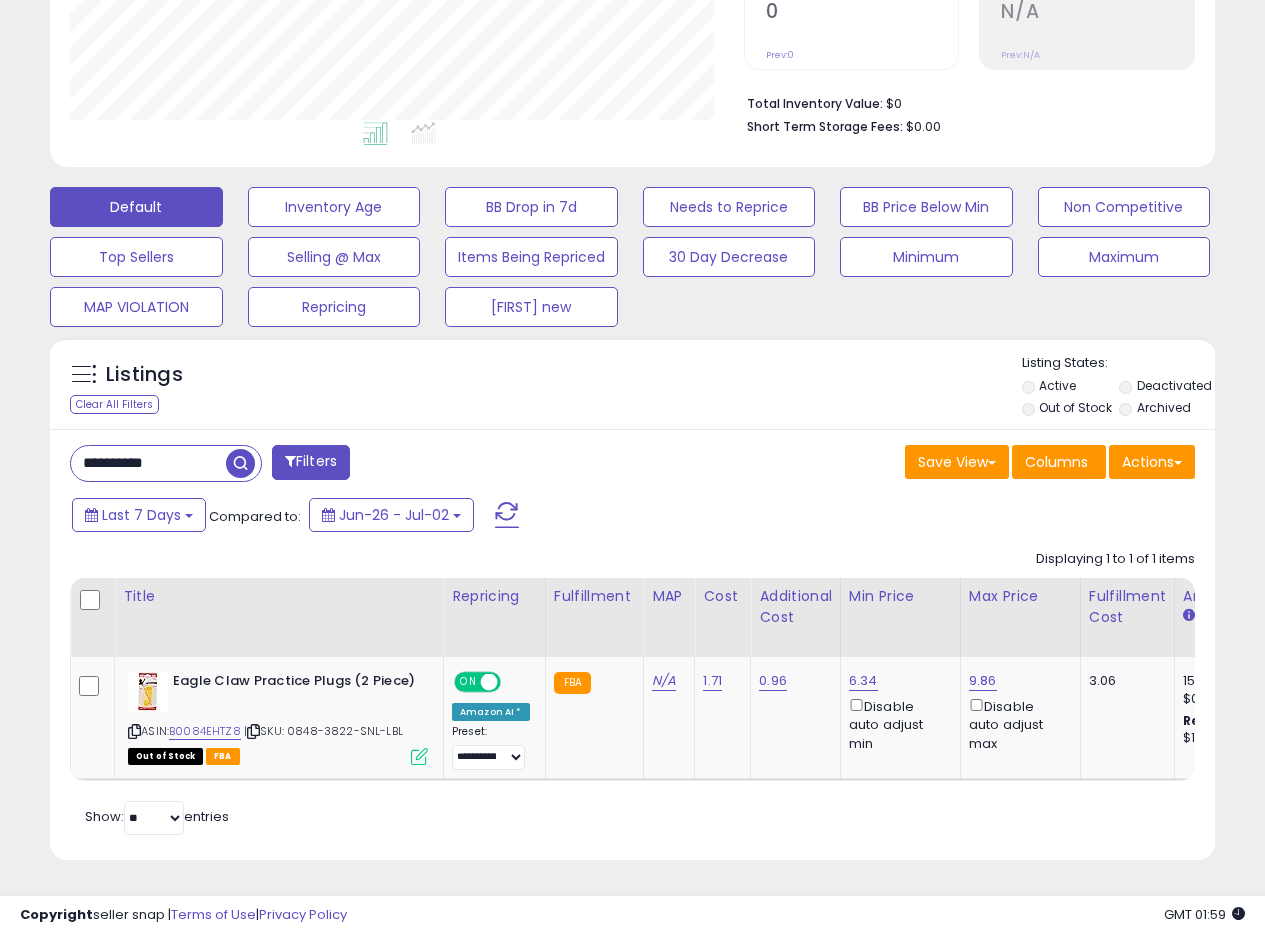 click on "Listings
Clear All Filters
Listing States:" at bounding box center [632, 388] 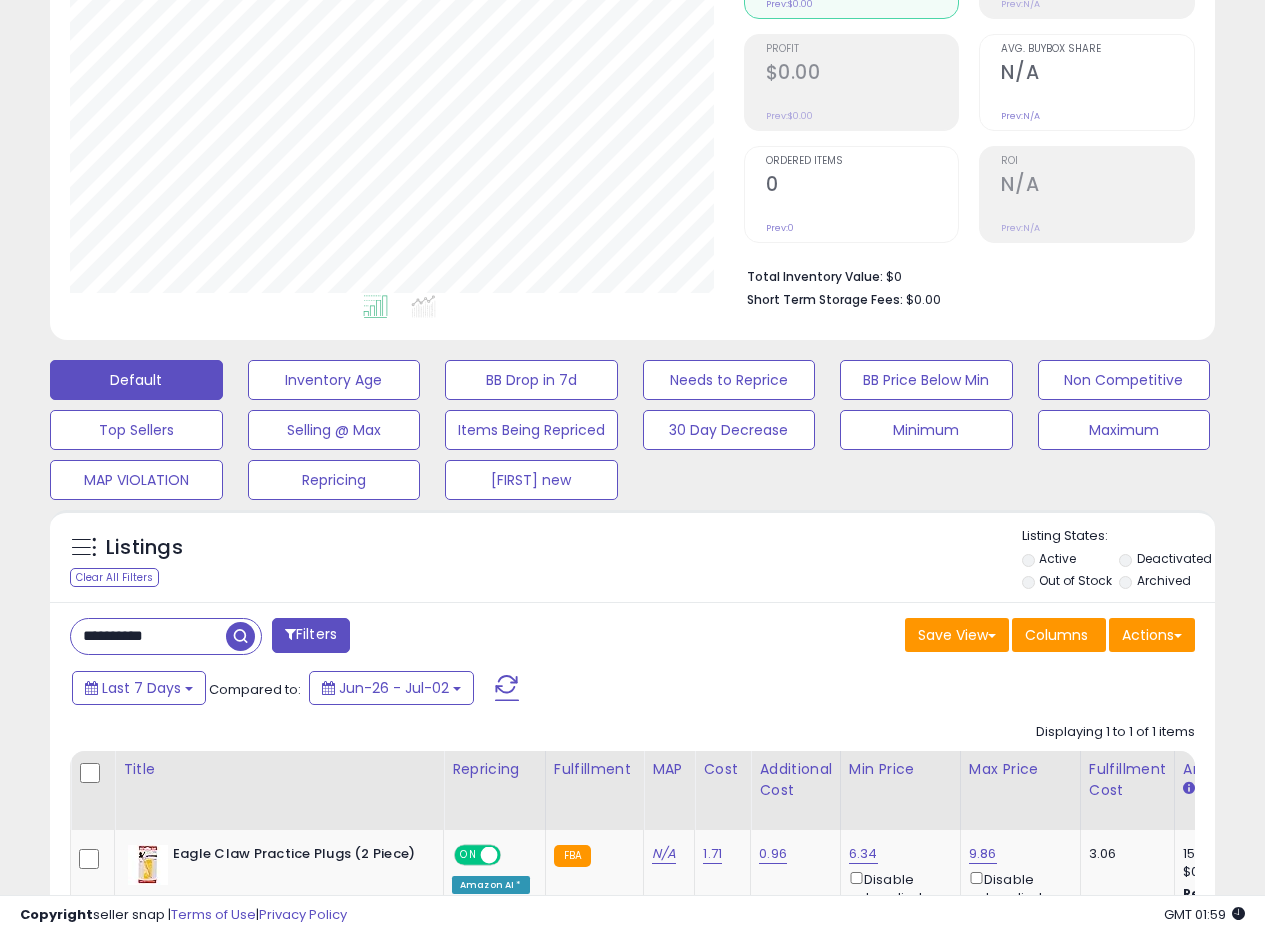 scroll, scrollTop: 258, scrollLeft: 0, axis: vertical 